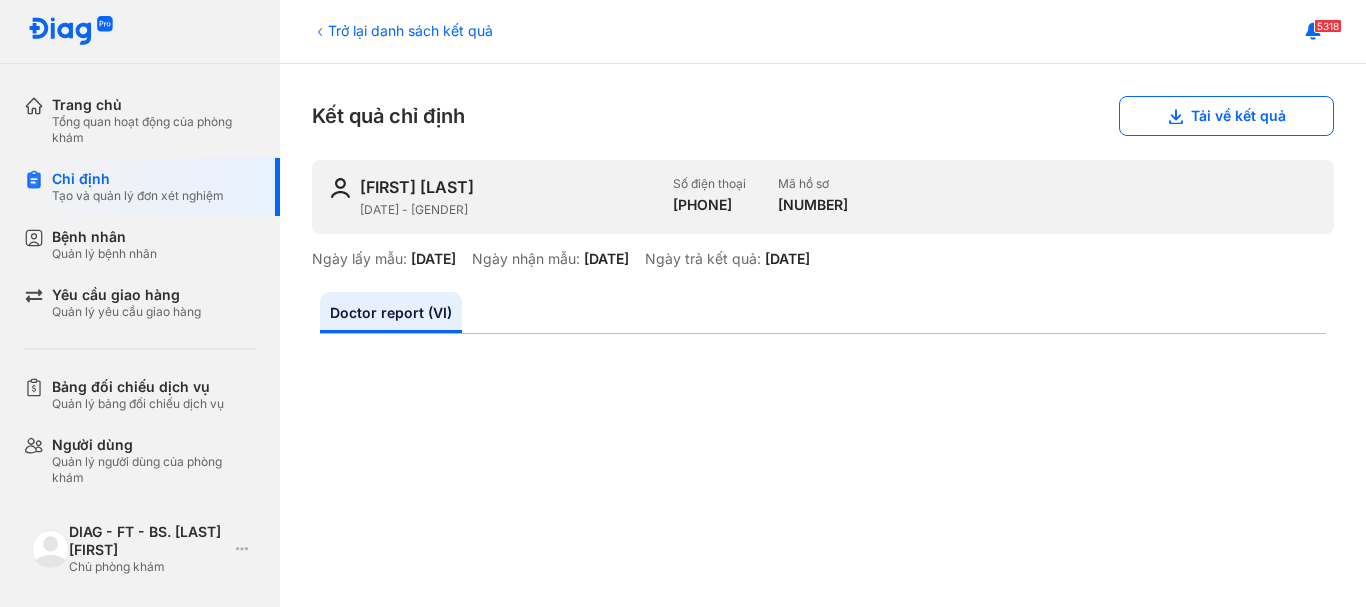 scroll, scrollTop: 0, scrollLeft: 0, axis: both 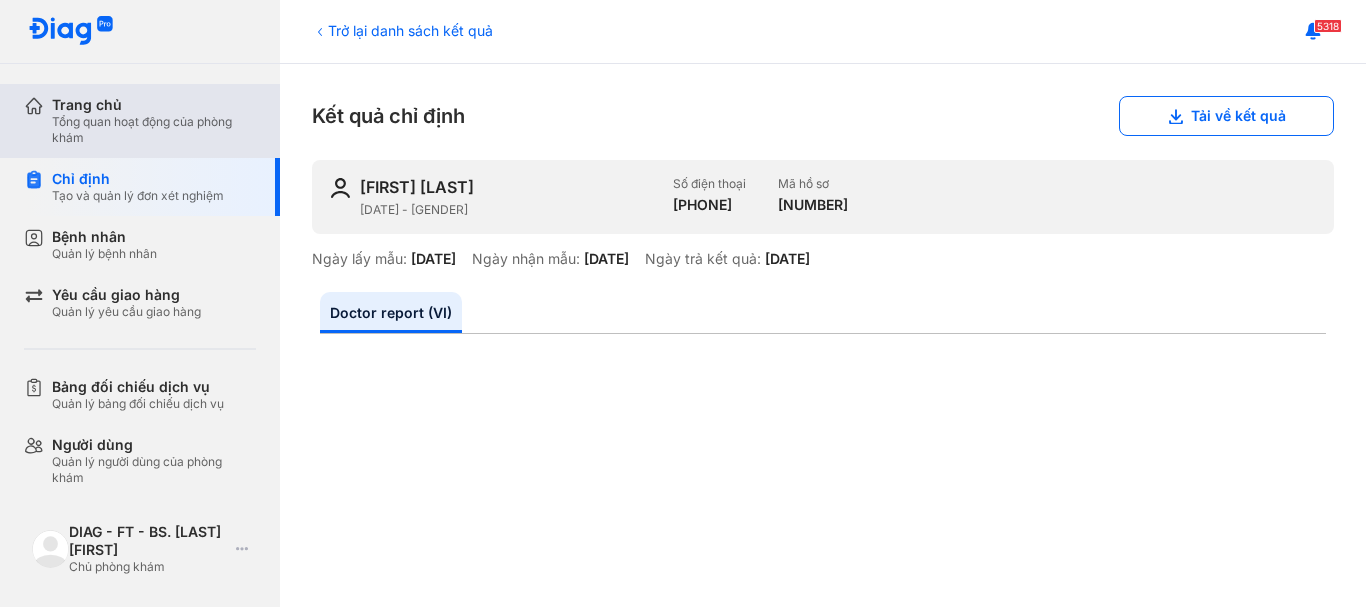 click on "Tổng quan hoạt động của phòng khám" at bounding box center (154, 130) 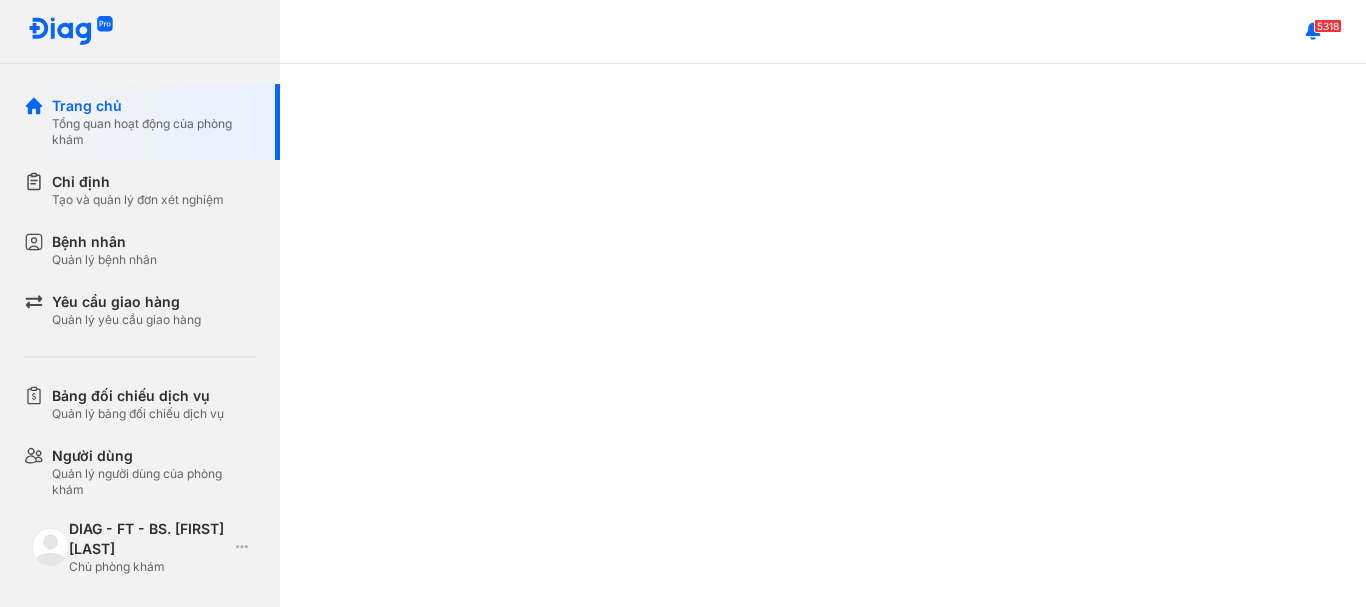 scroll, scrollTop: 0, scrollLeft: 0, axis: both 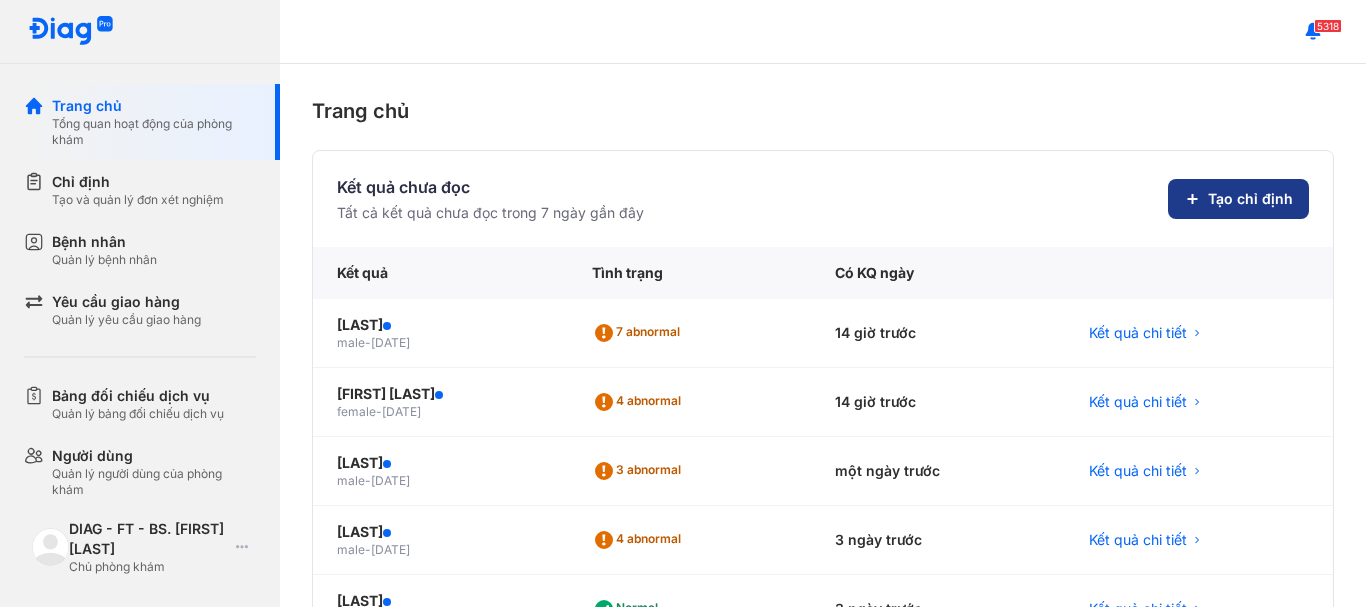 click on "Tạo chỉ định" 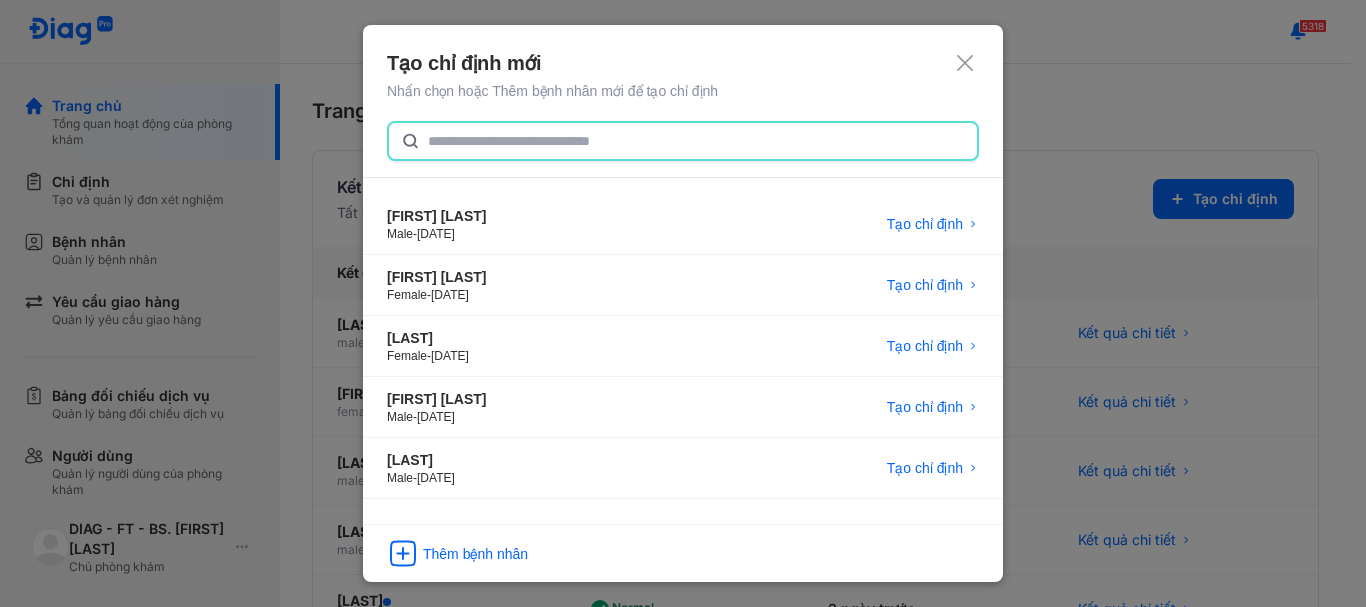 click 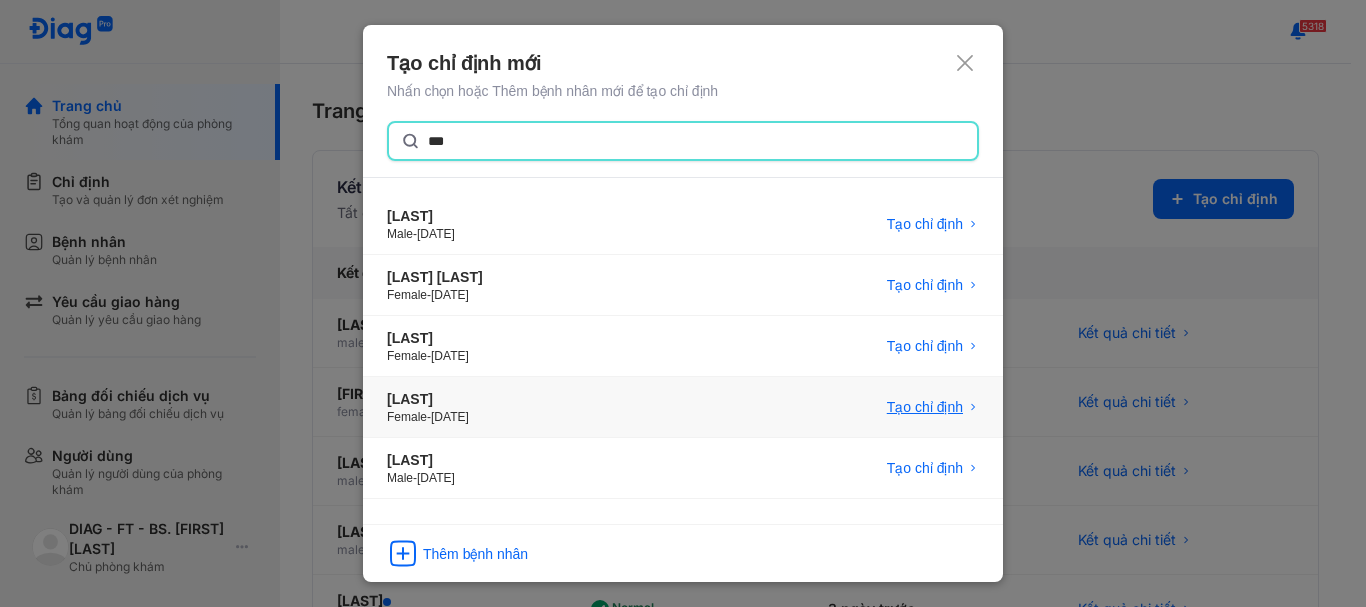 type on "***" 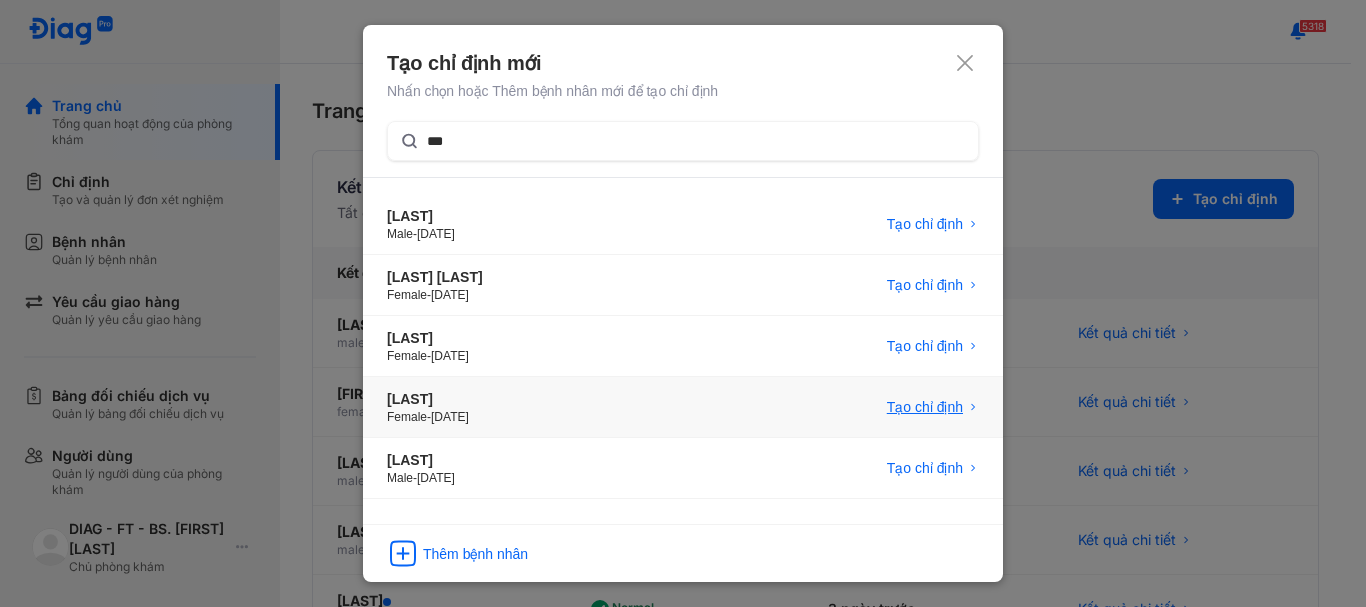 click on "Tạo chỉ định" at bounding box center (925, 407) 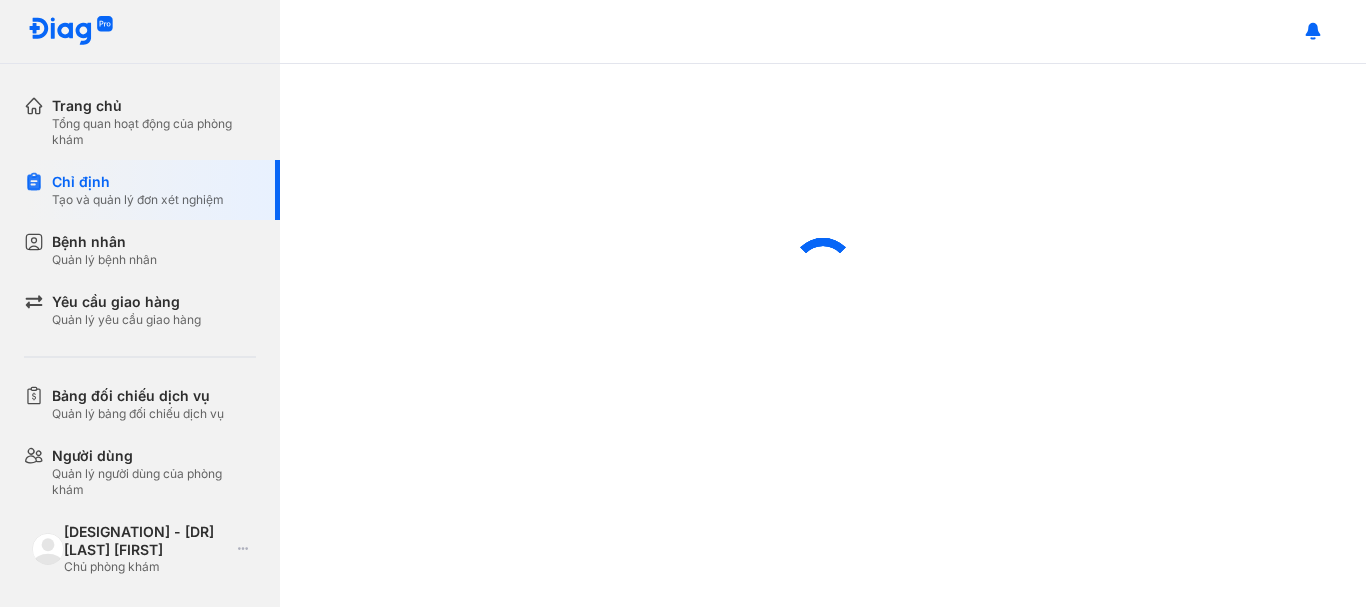 scroll, scrollTop: 0, scrollLeft: 0, axis: both 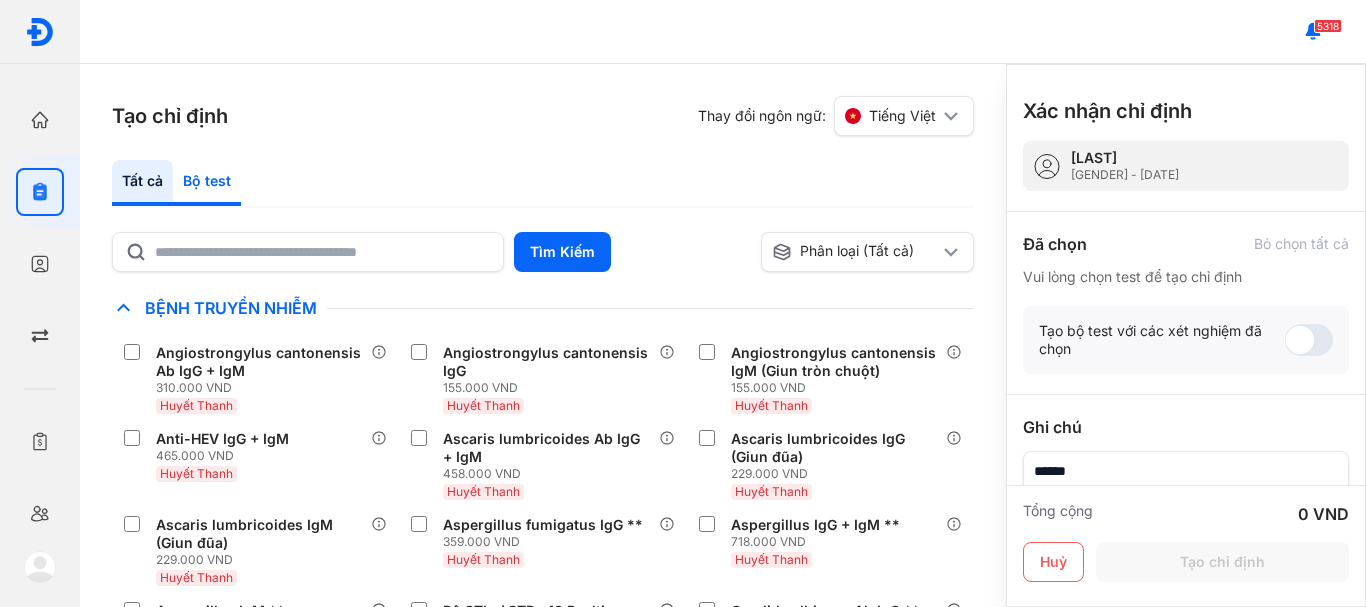 click on "Bộ test" 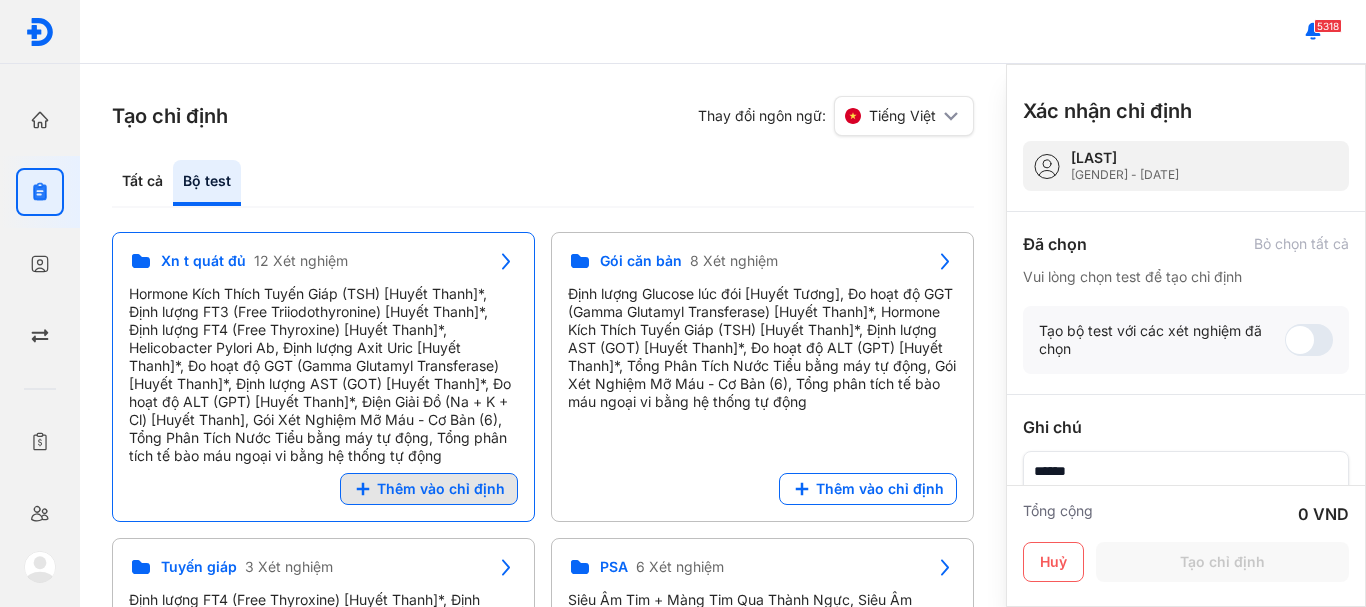 click on "Thêm vào chỉ định" 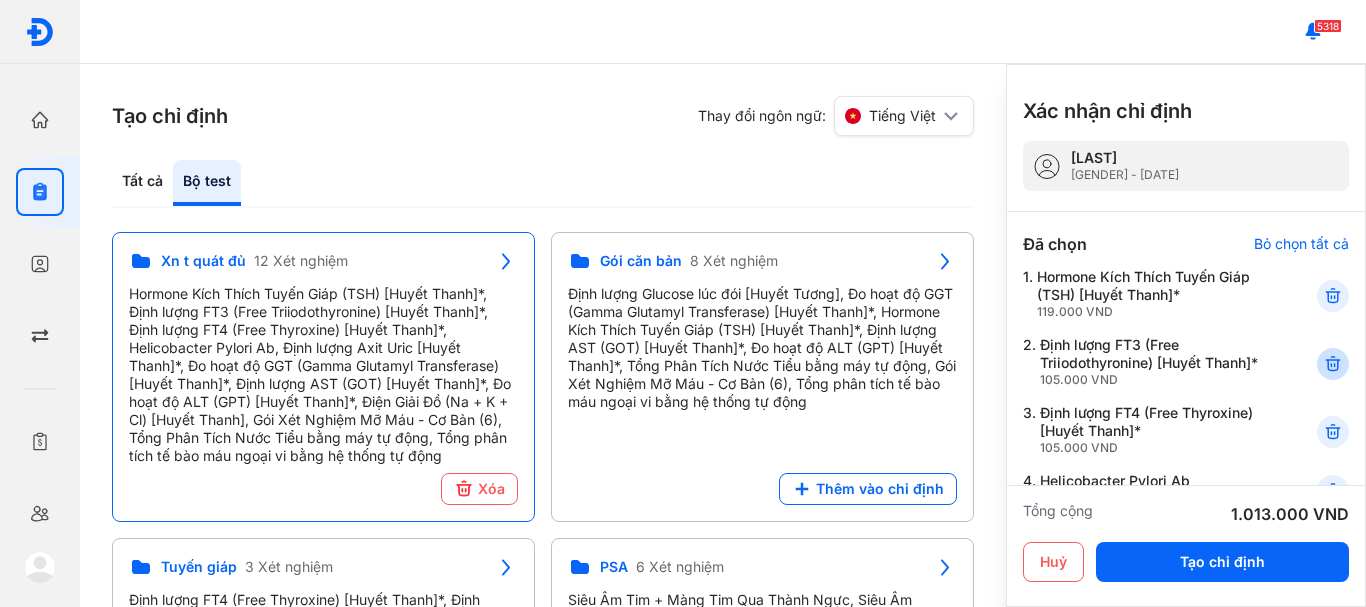 click 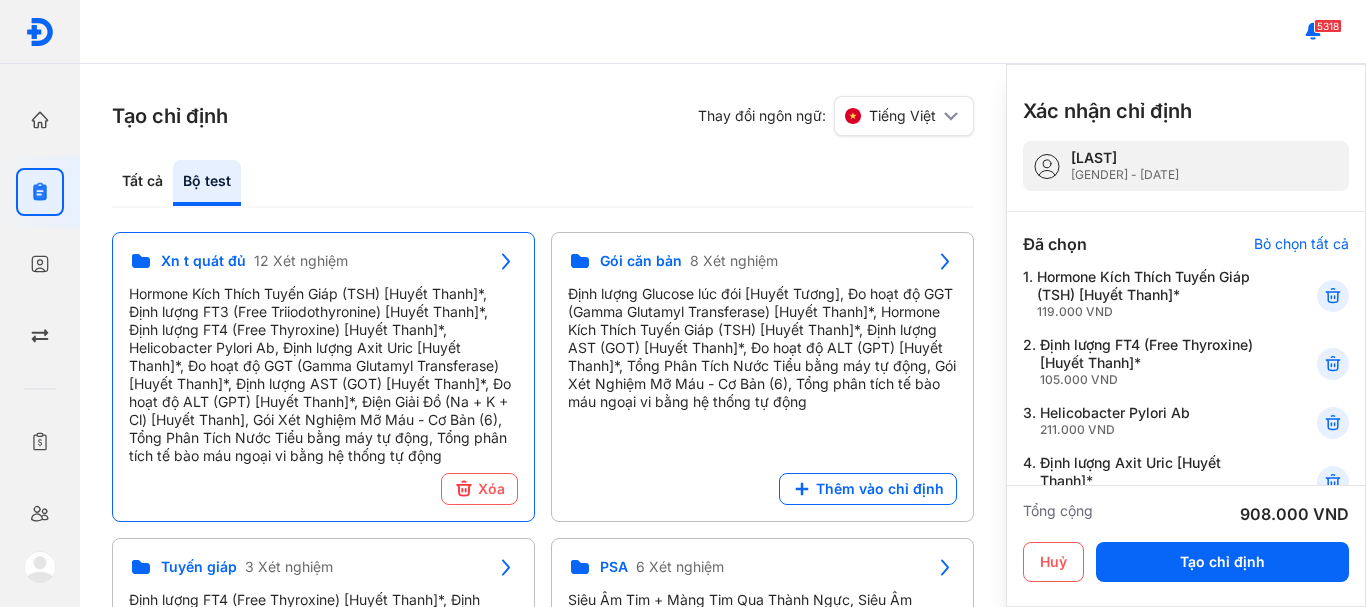 click 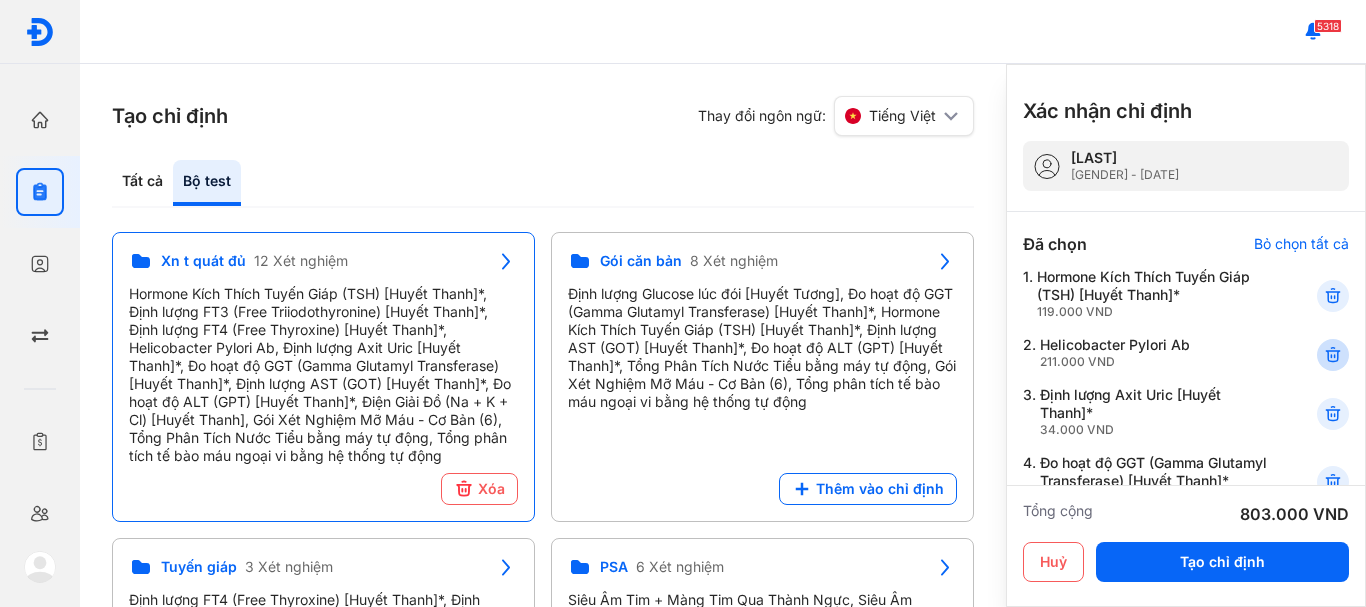 click 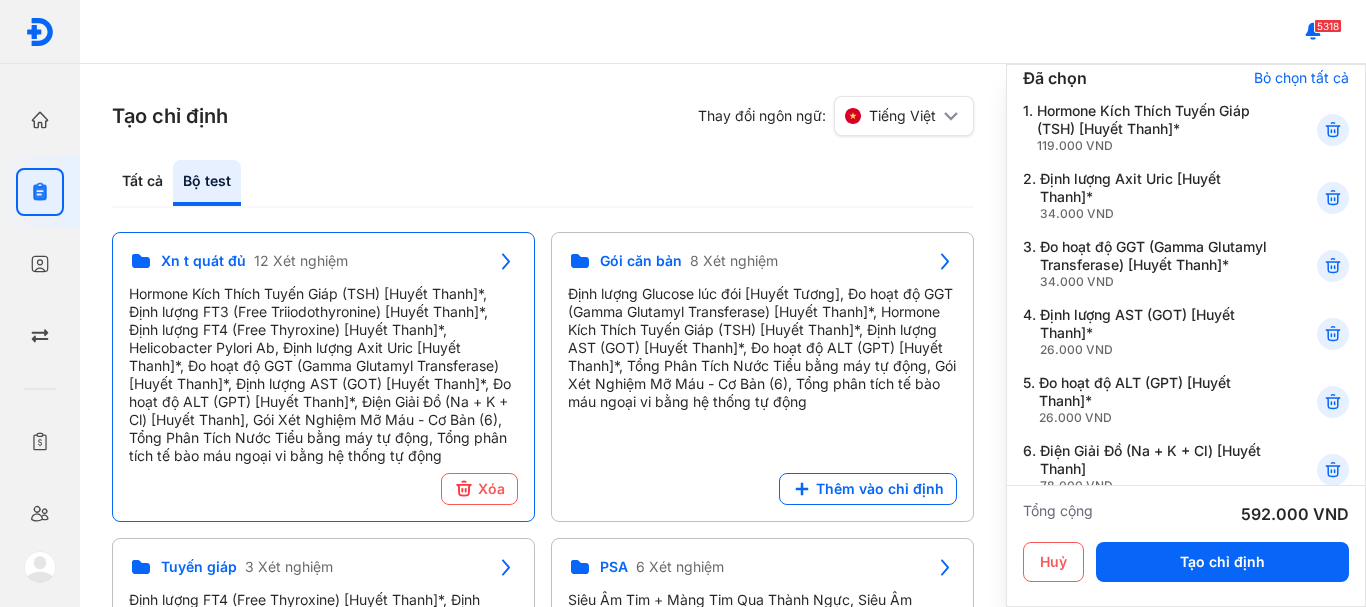 scroll, scrollTop: 200, scrollLeft: 0, axis: vertical 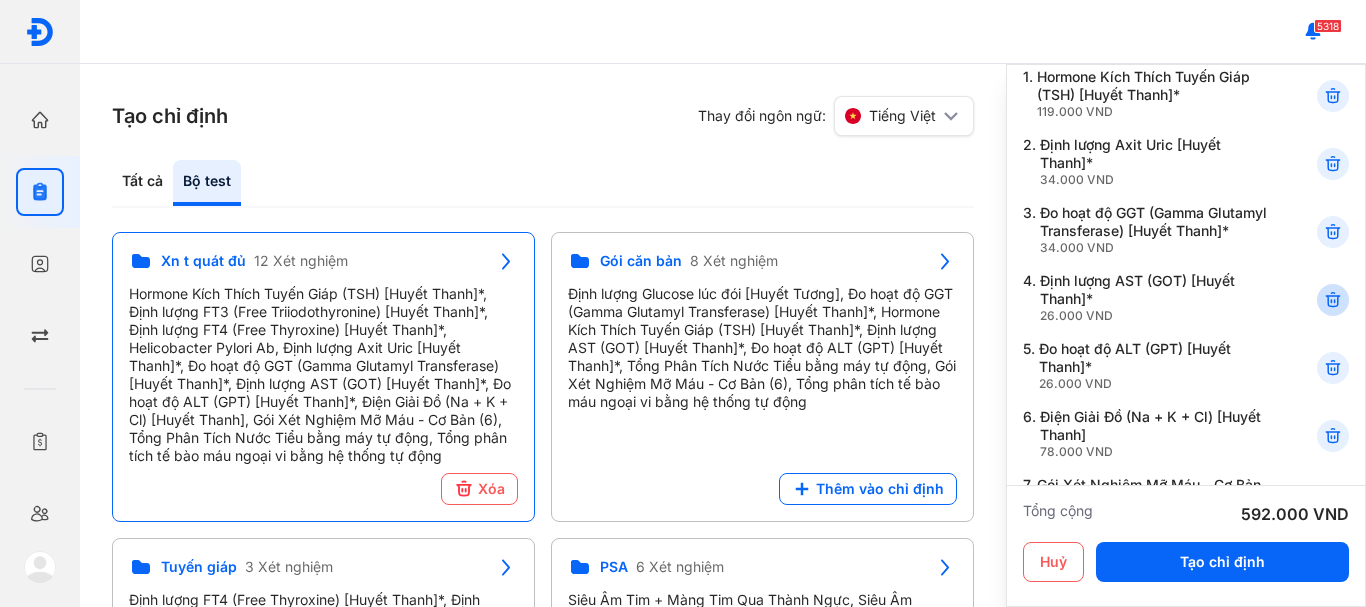 click 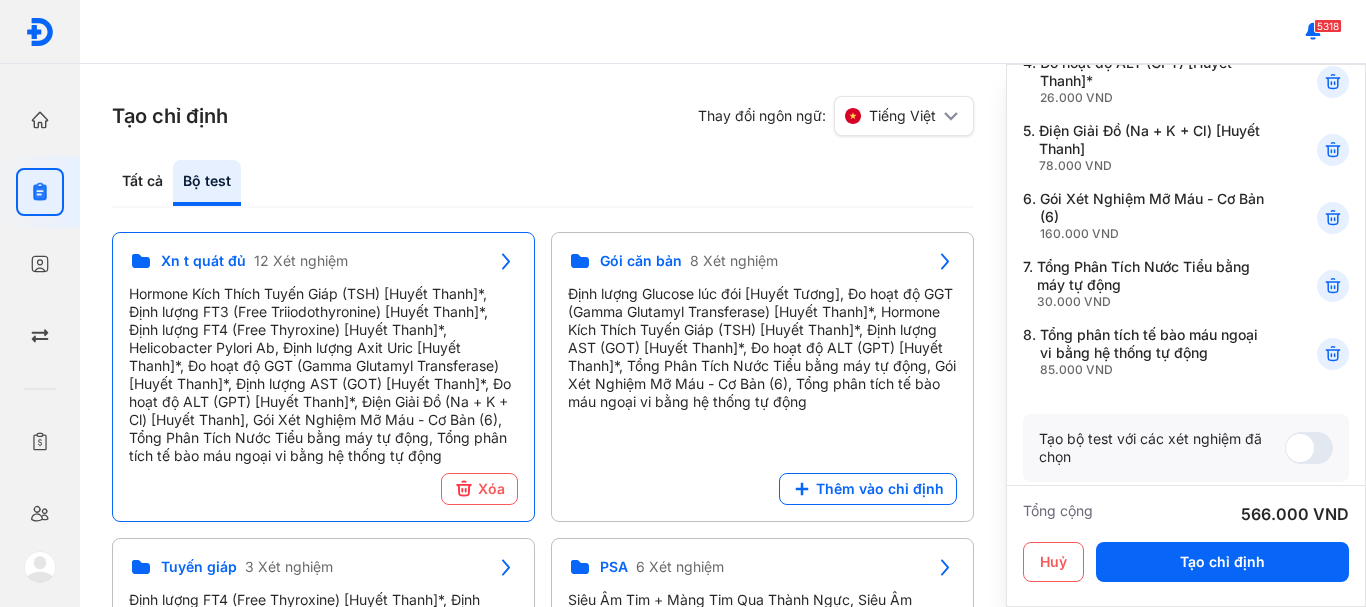 scroll, scrollTop: 500, scrollLeft: 0, axis: vertical 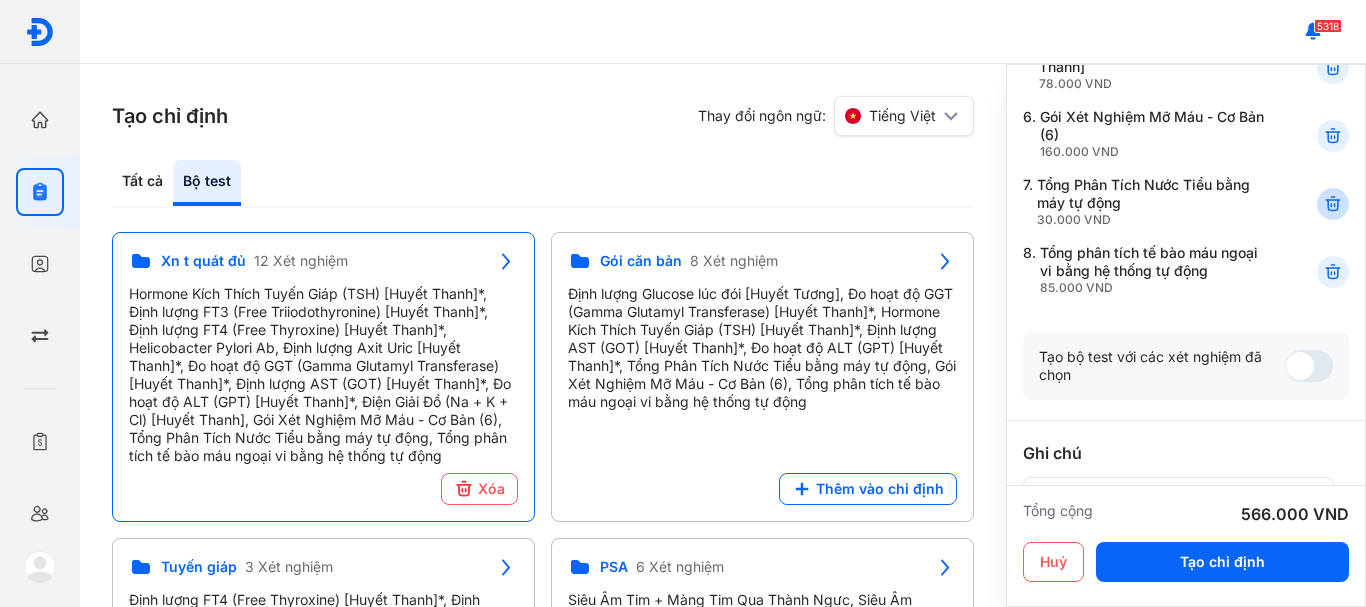 click 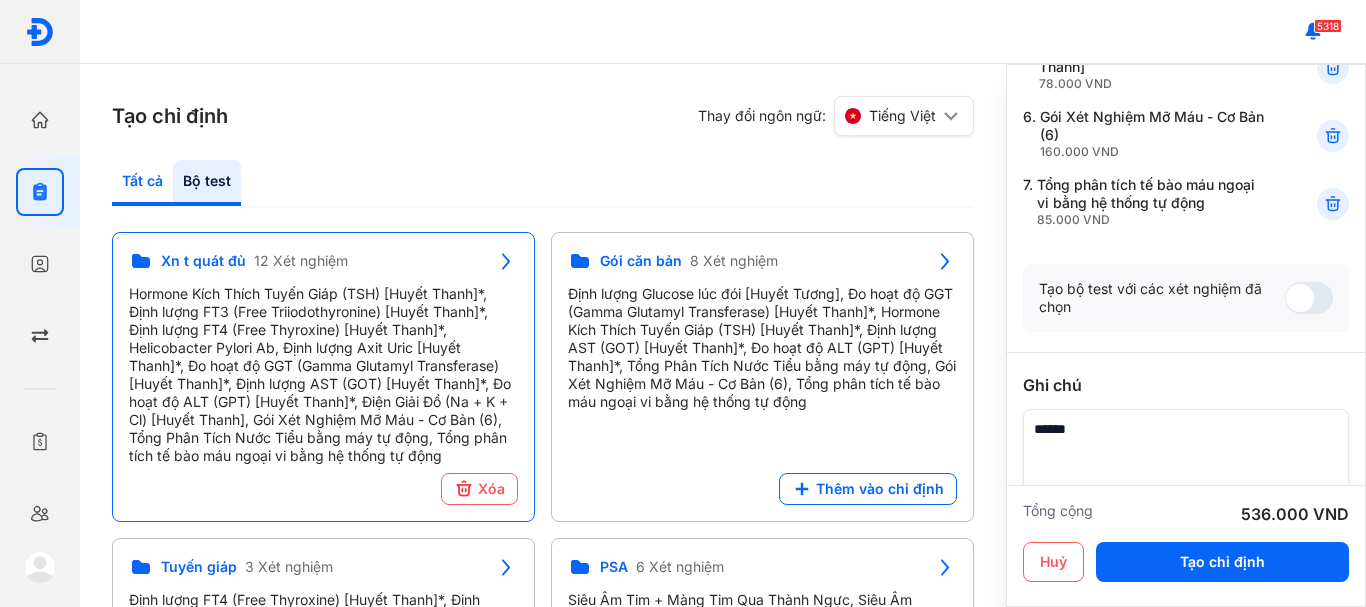 click on "Tất cả" 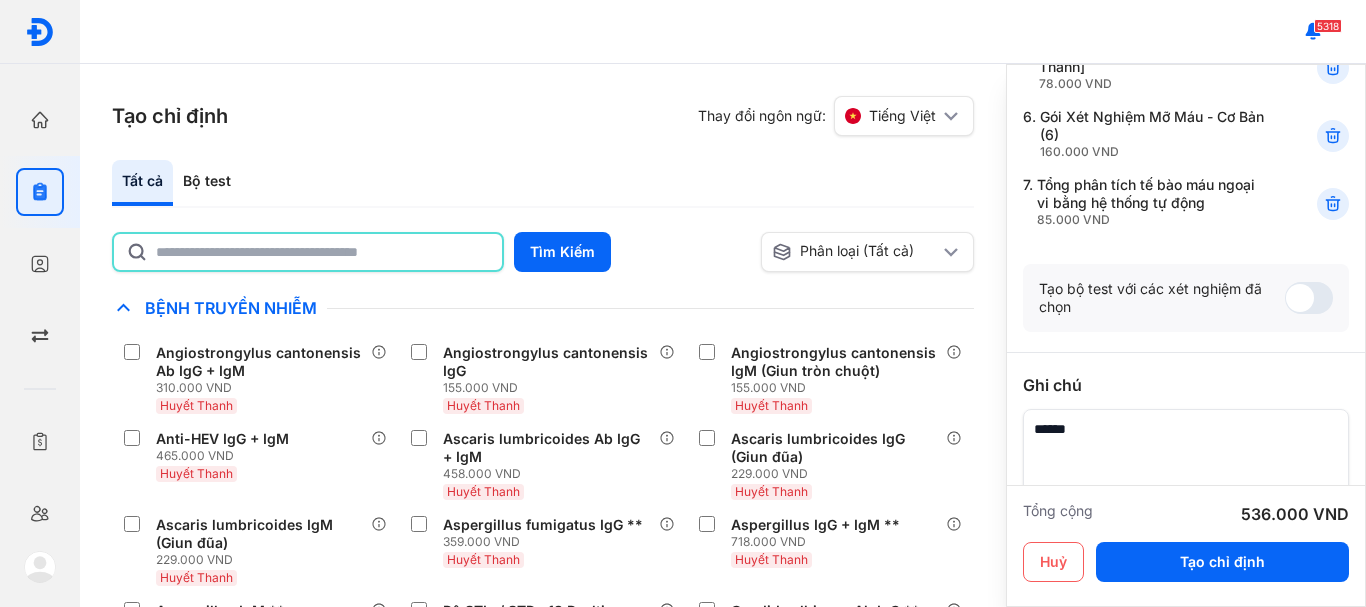 click 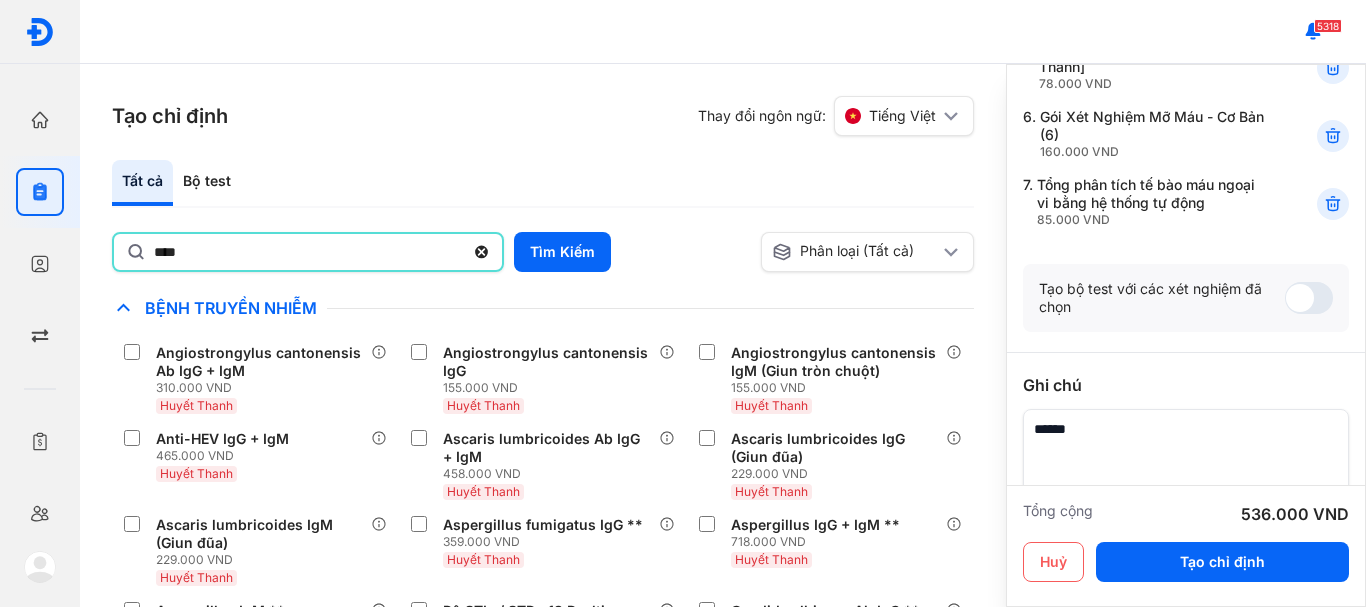 type on "**********" 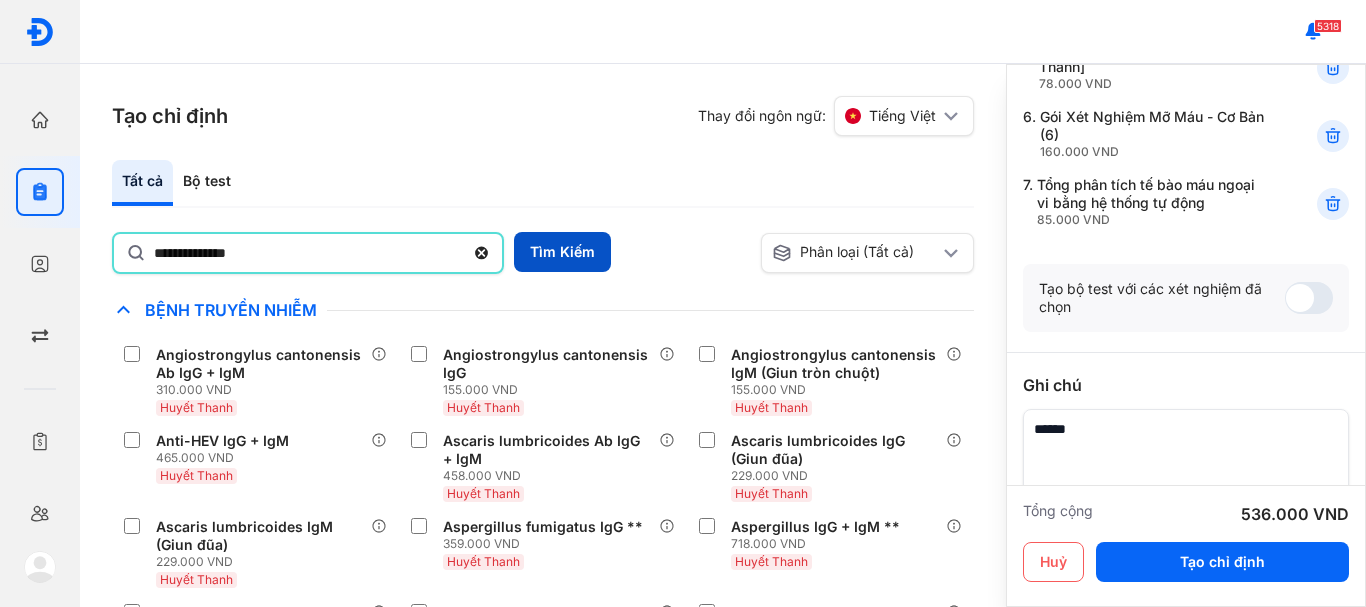 click on "Tìm Kiếm" at bounding box center [562, 252] 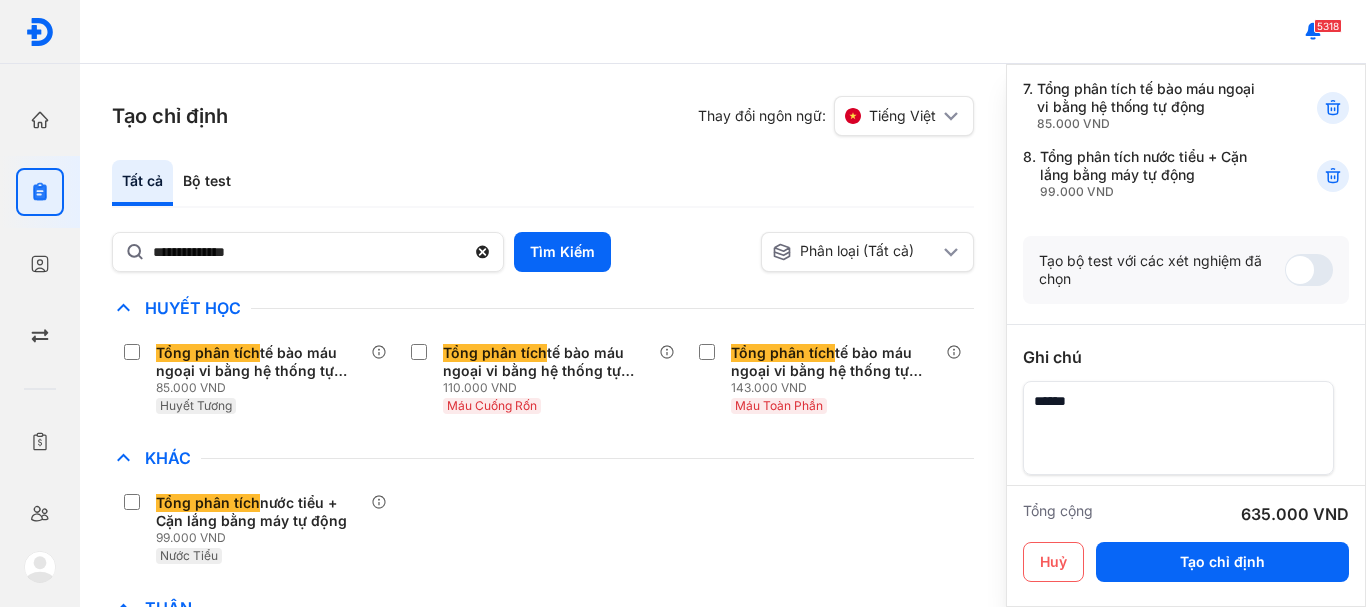 scroll, scrollTop: 600, scrollLeft: 0, axis: vertical 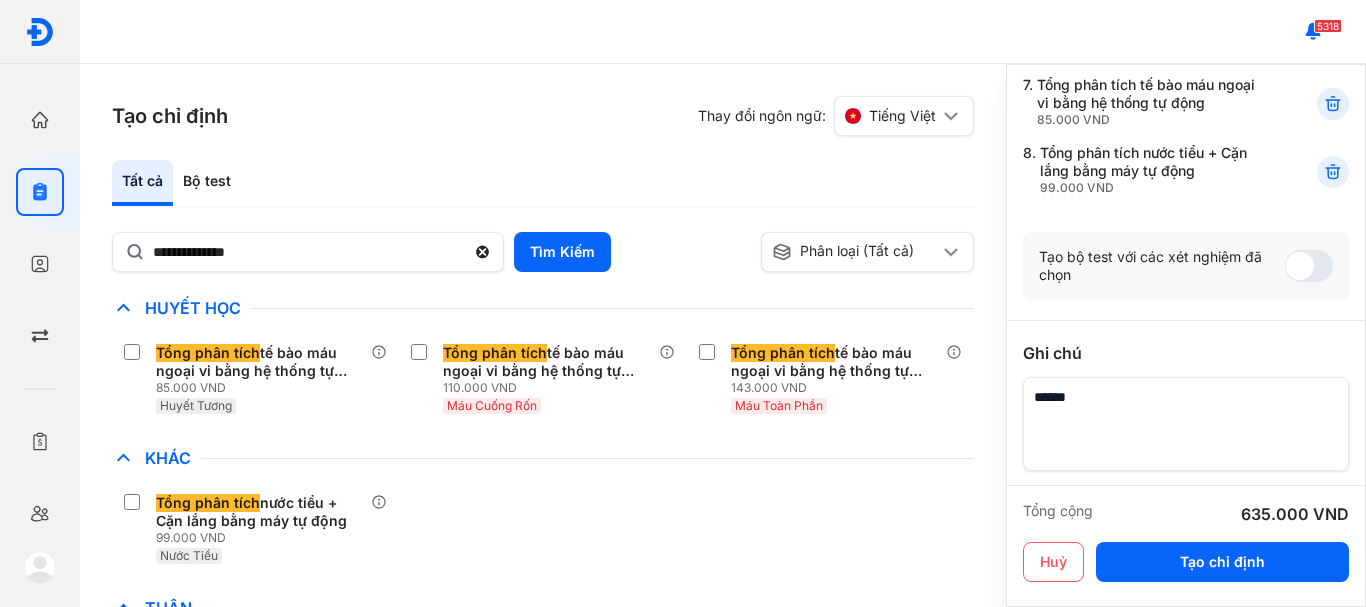 click on "Tất cả" 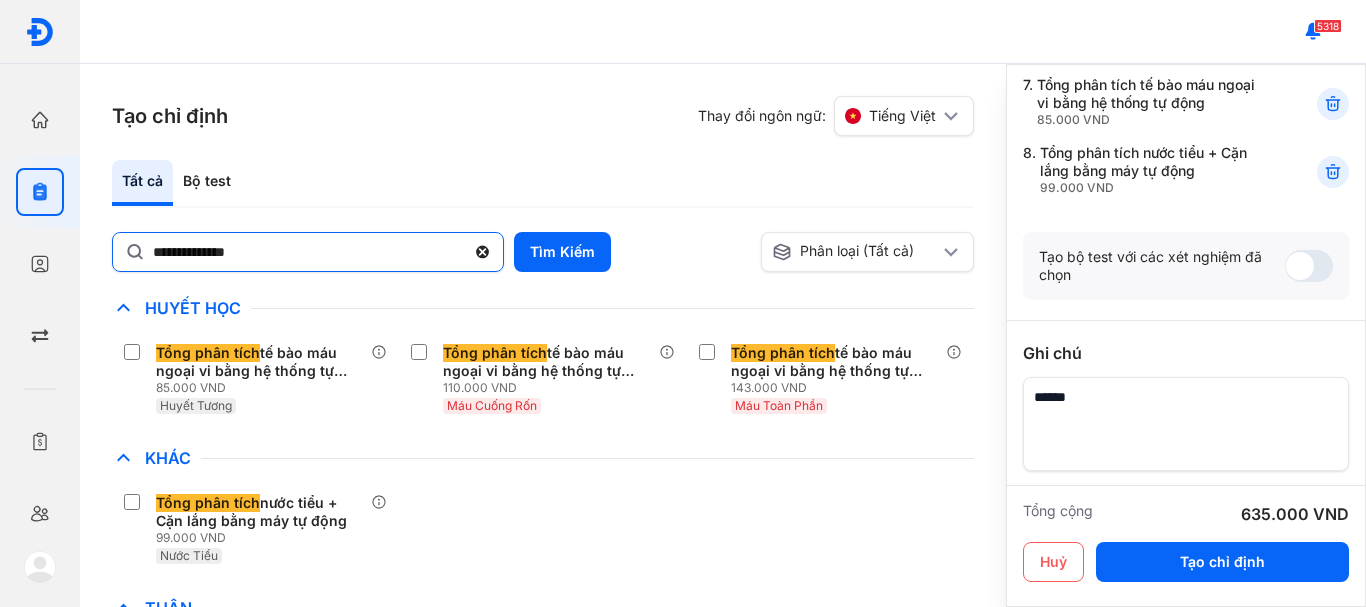 click 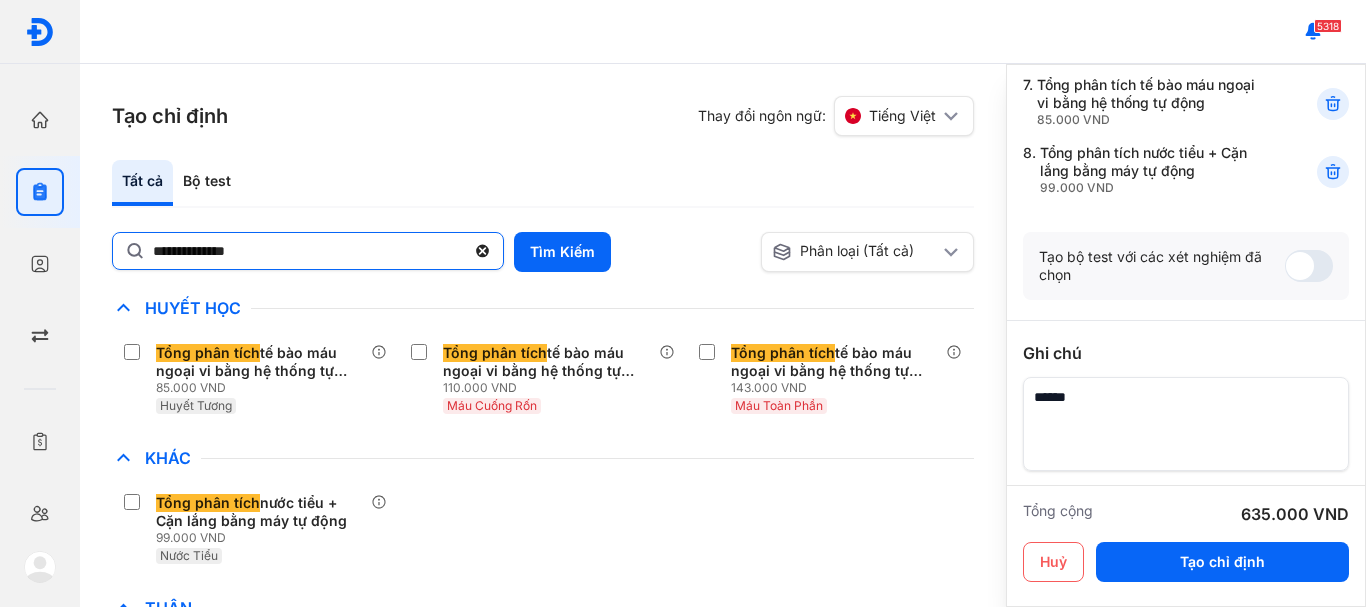 click on "**********" 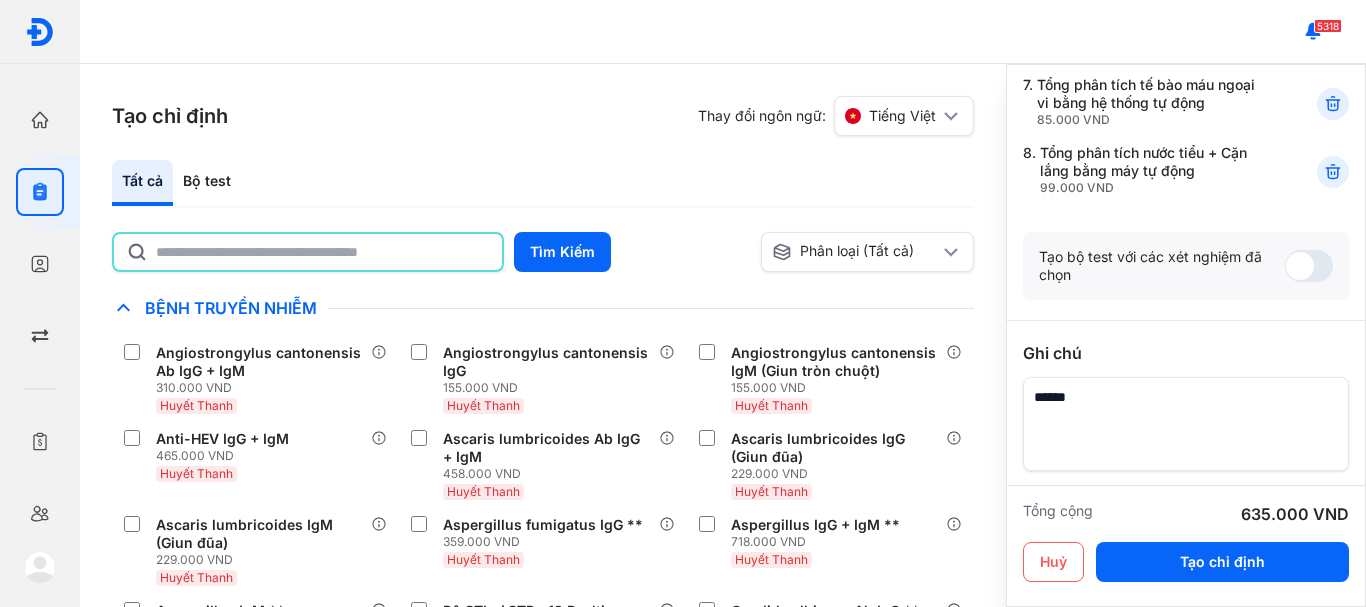click 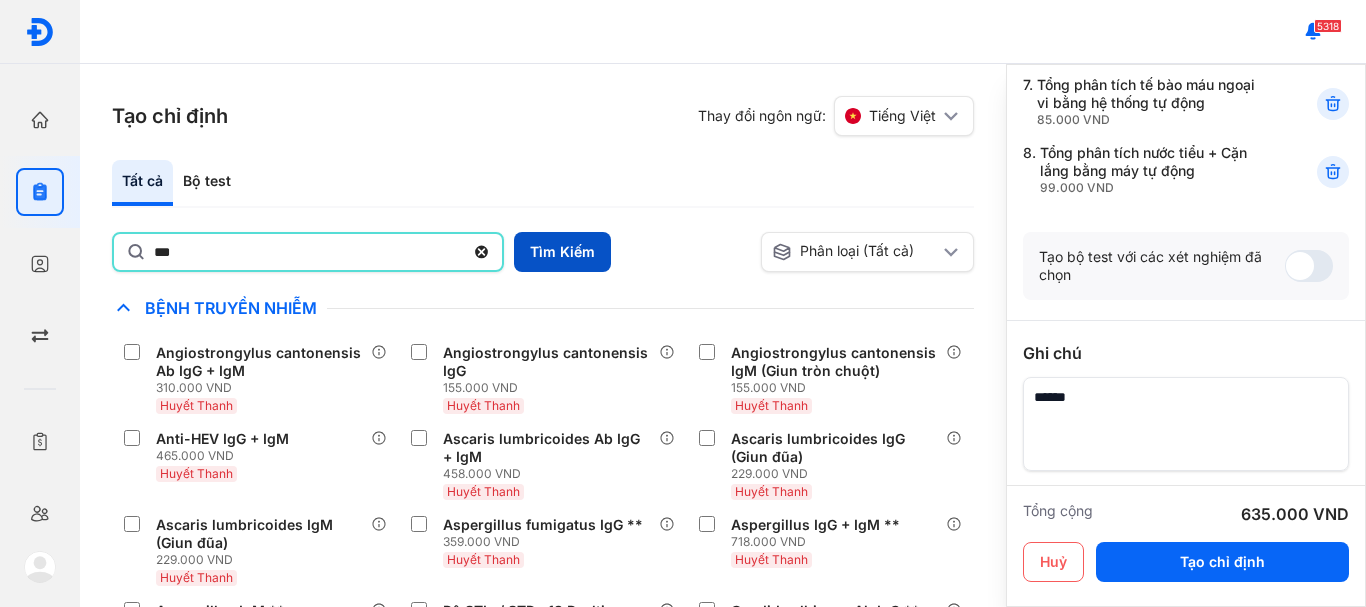 type on "***" 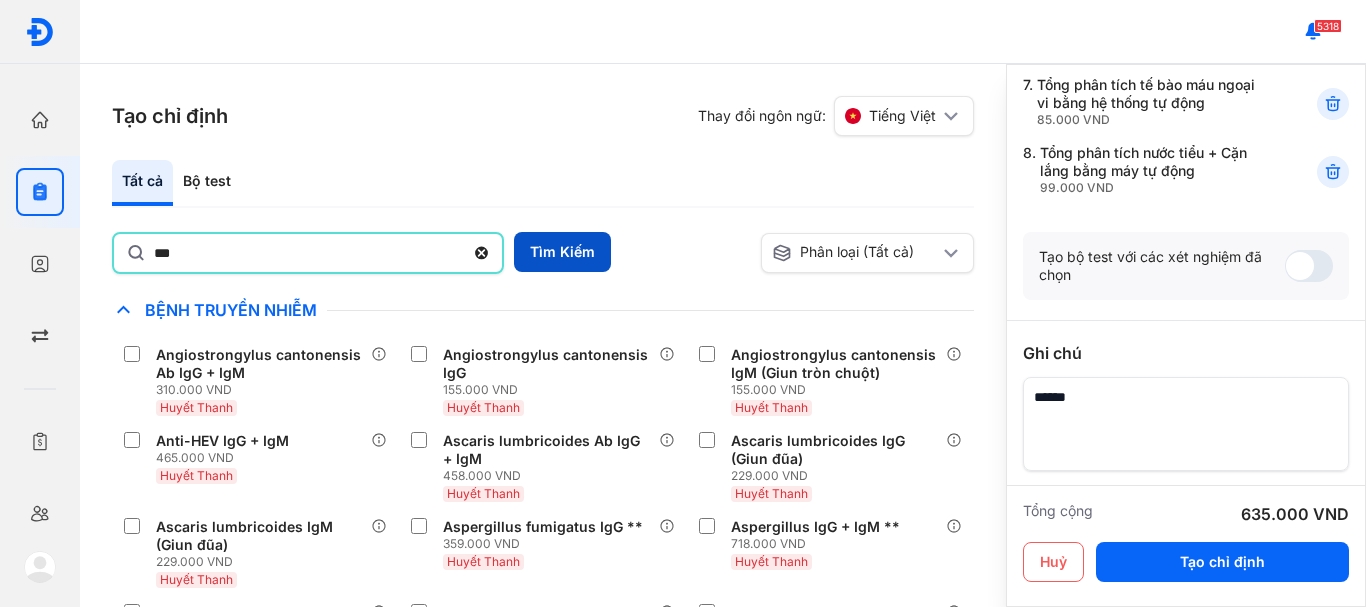 click on "Tìm Kiếm" at bounding box center (562, 252) 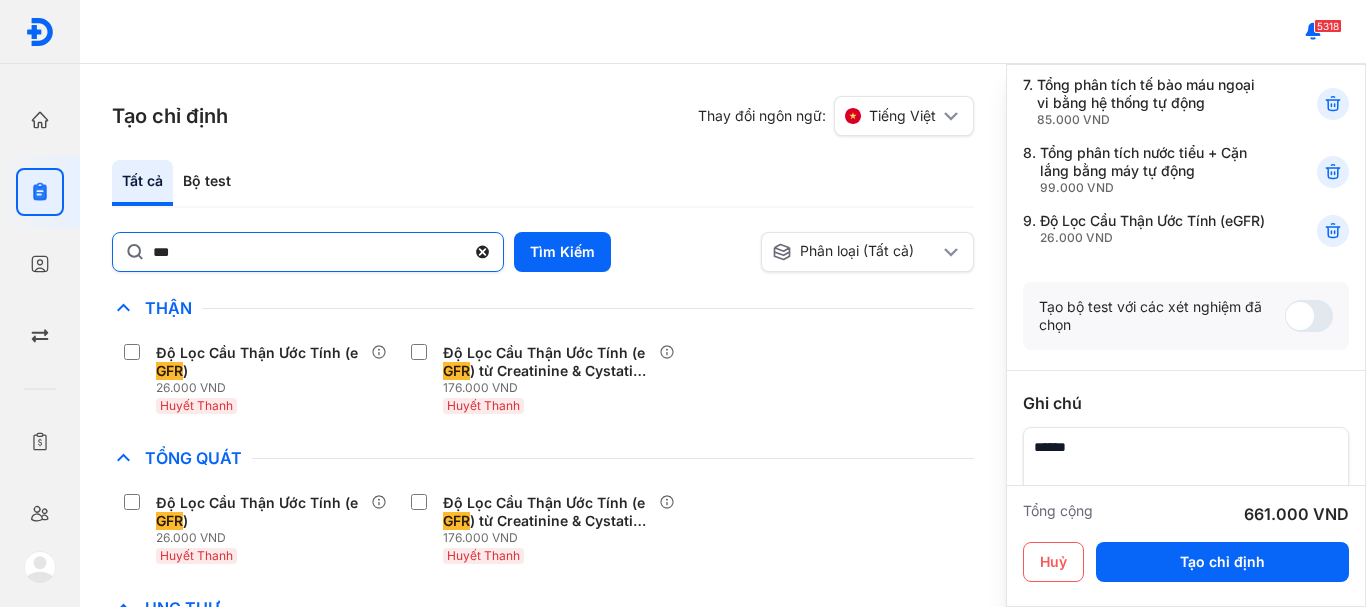 click 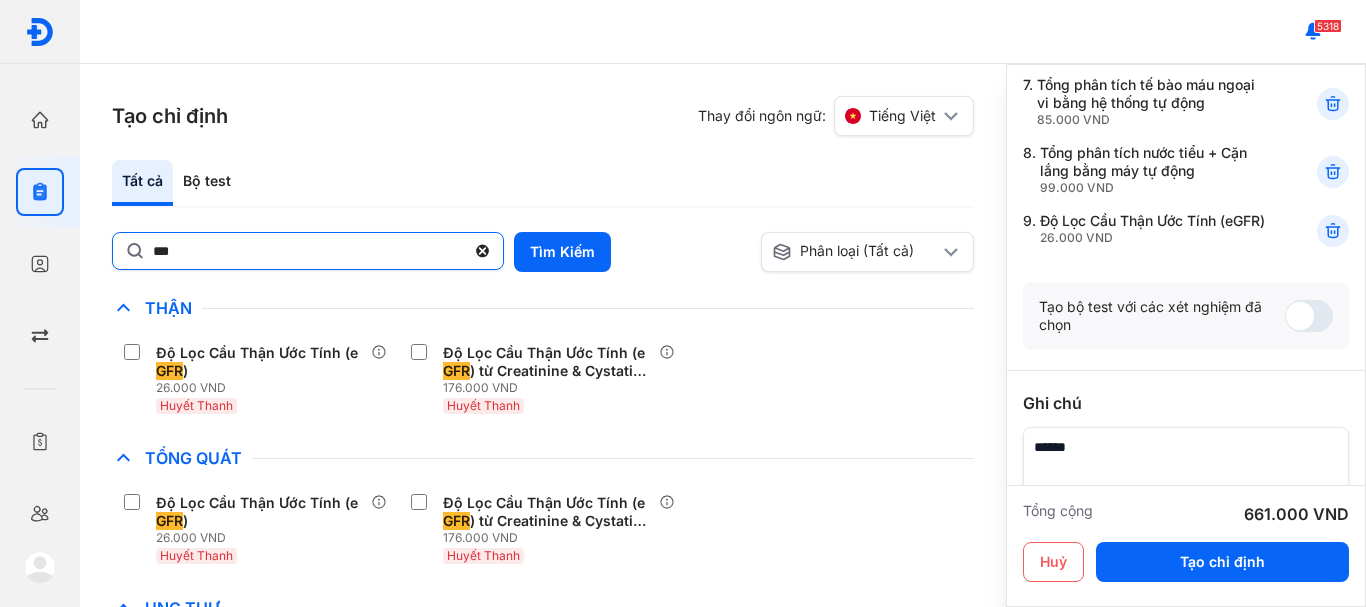 click on "***" 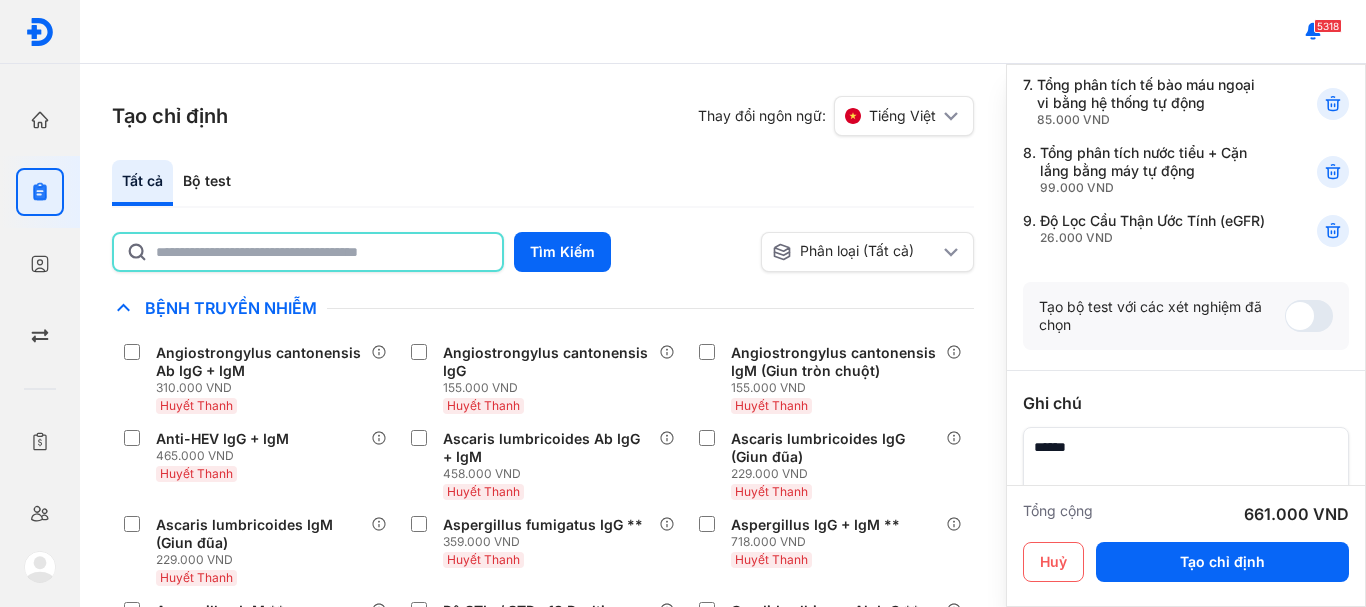 click 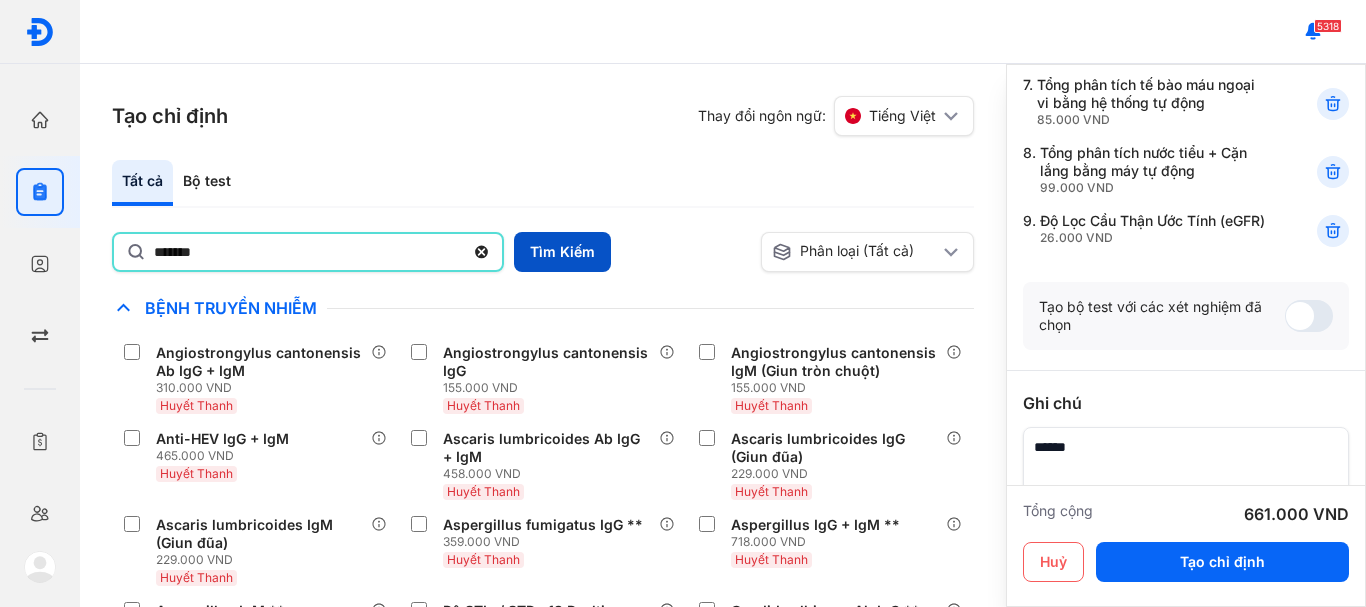 type on "*******" 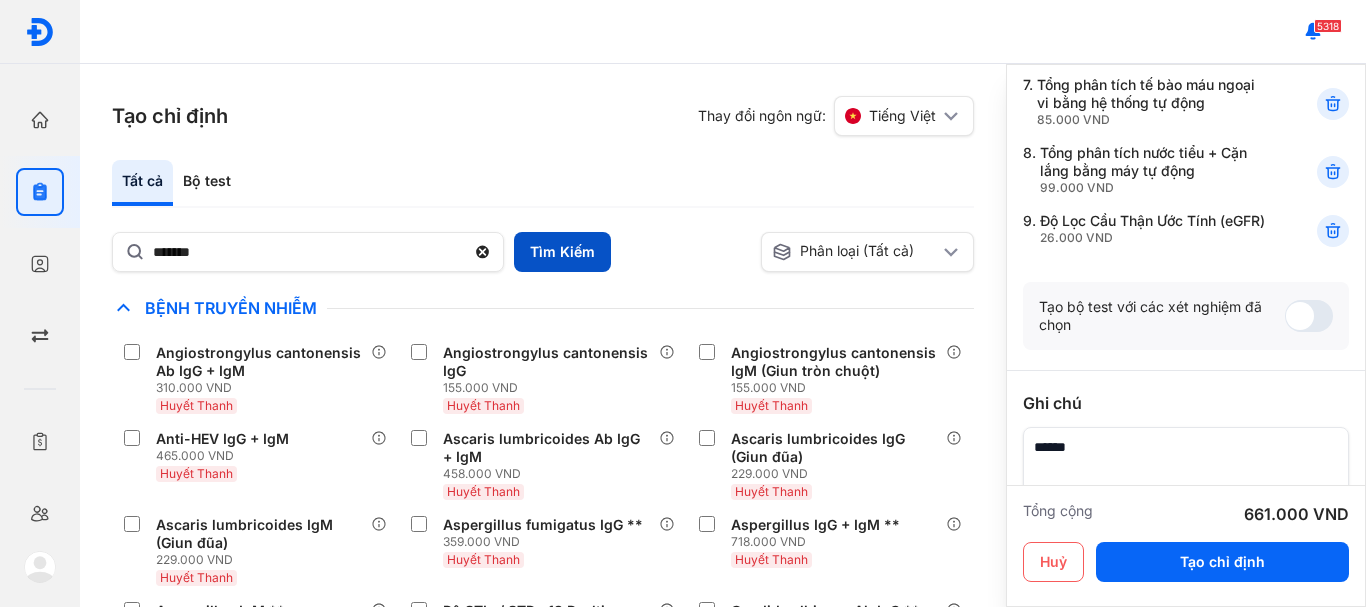 click on "Tìm Kiếm" at bounding box center [562, 252] 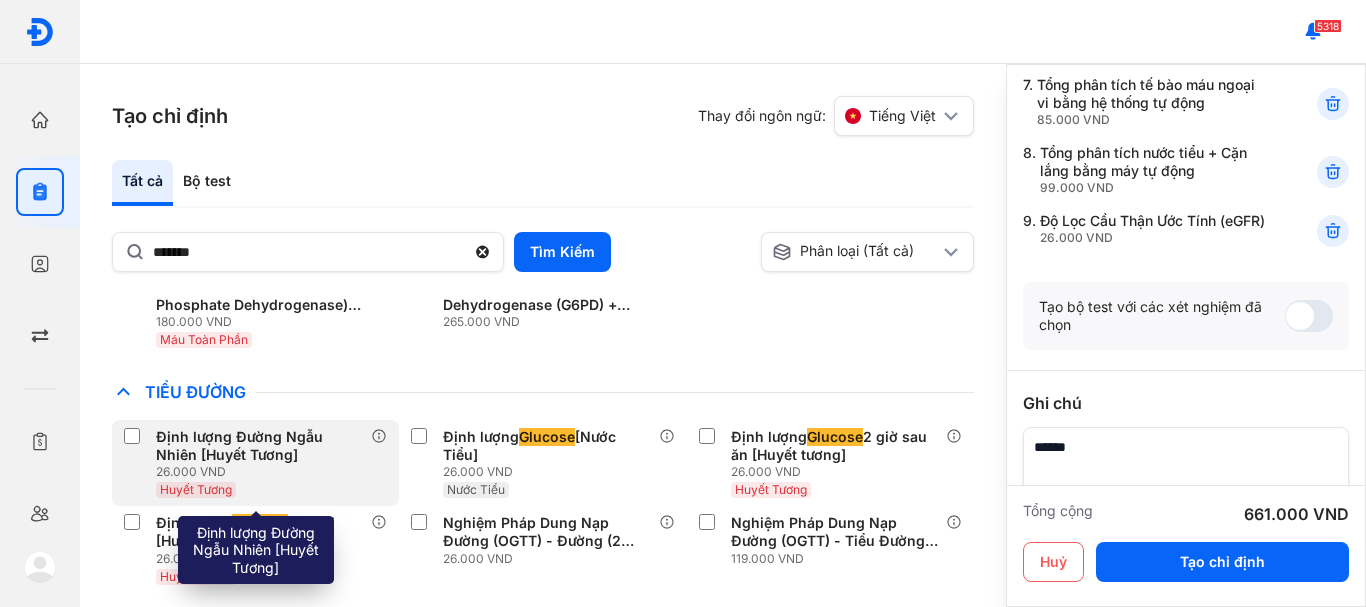 scroll, scrollTop: 400, scrollLeft: 0, axis: vertical 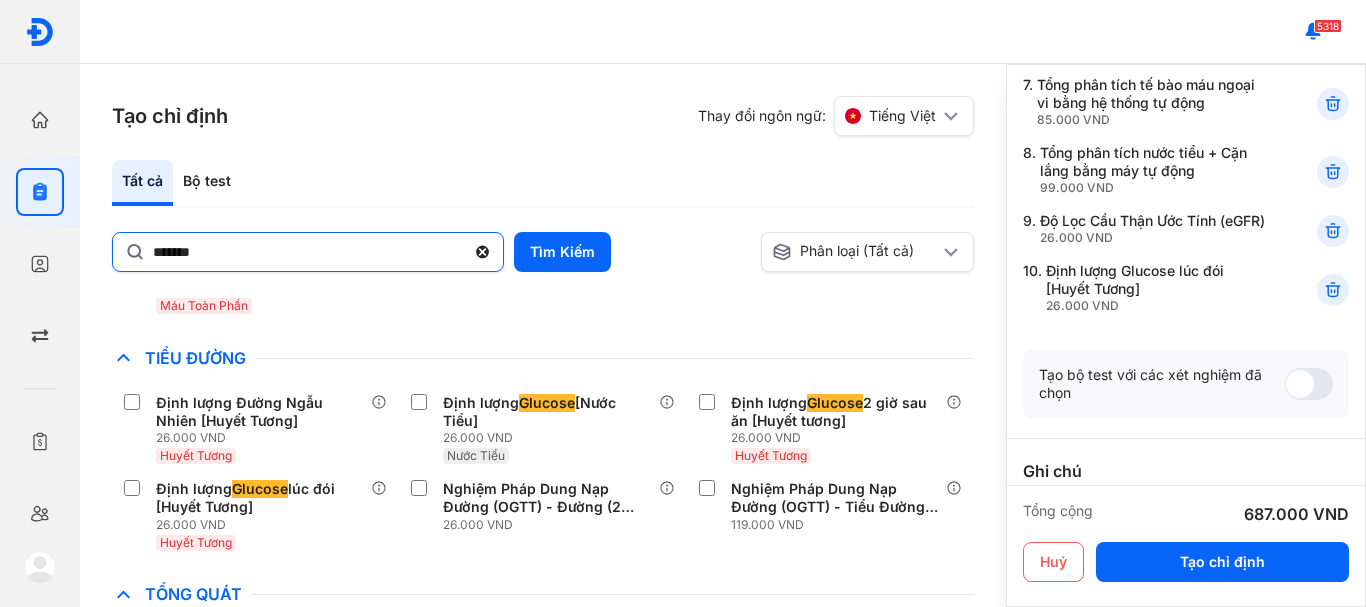 click 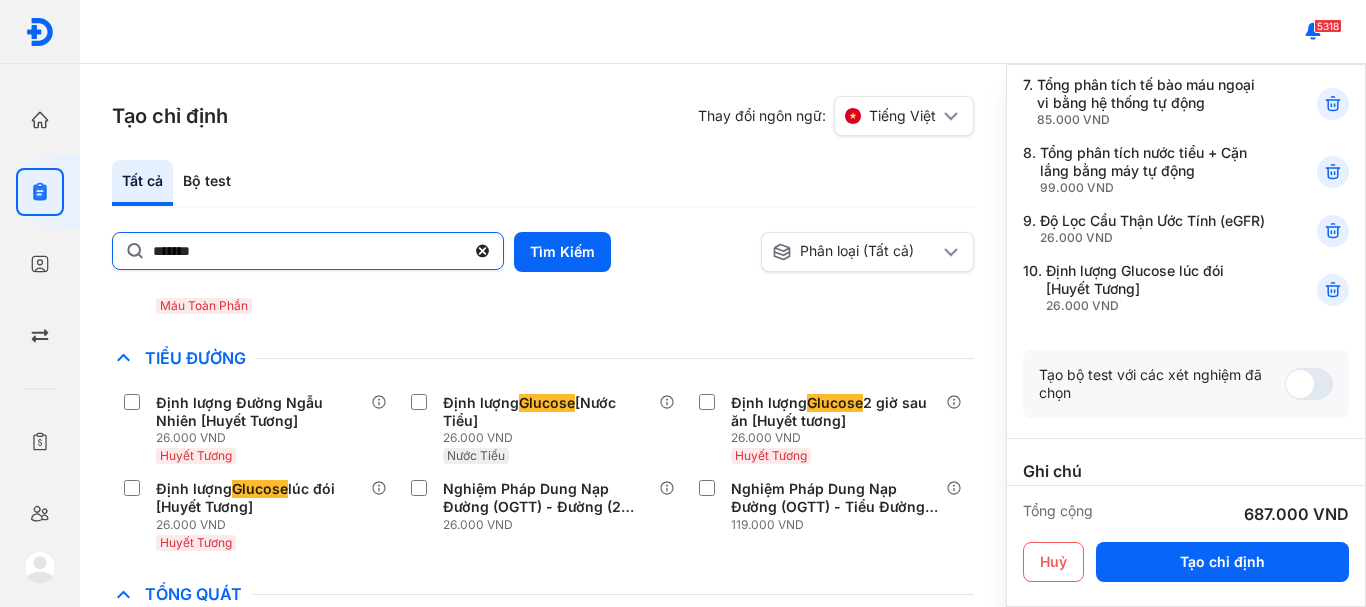 click on "*******" 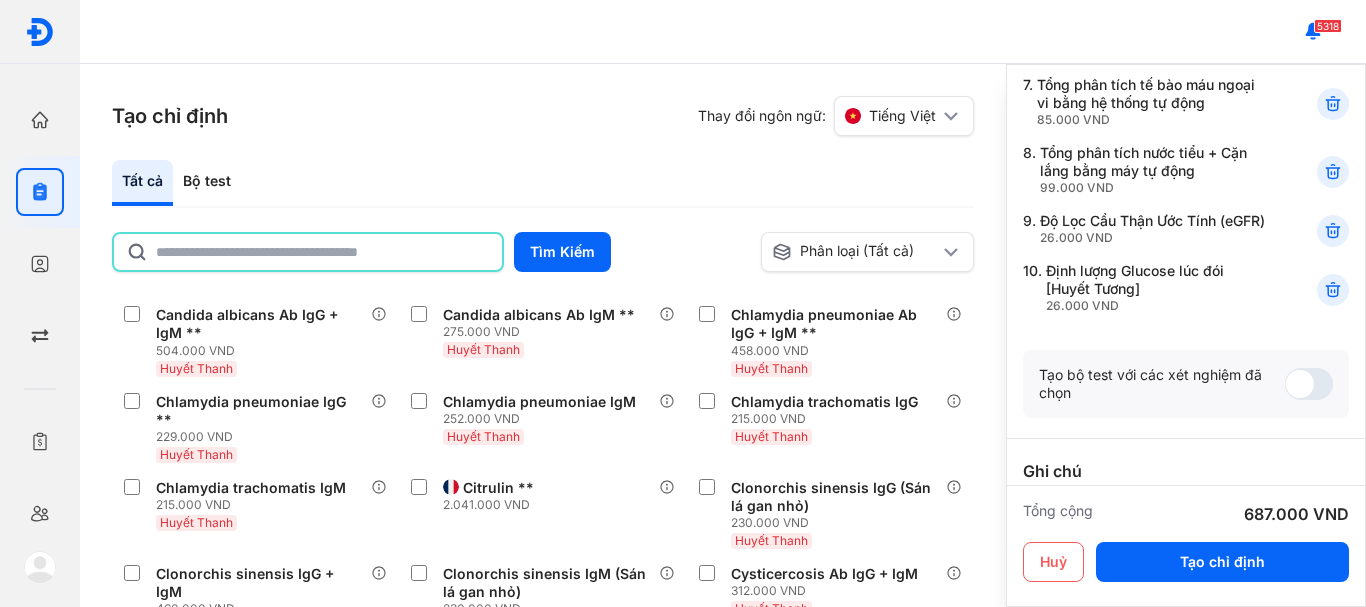 click 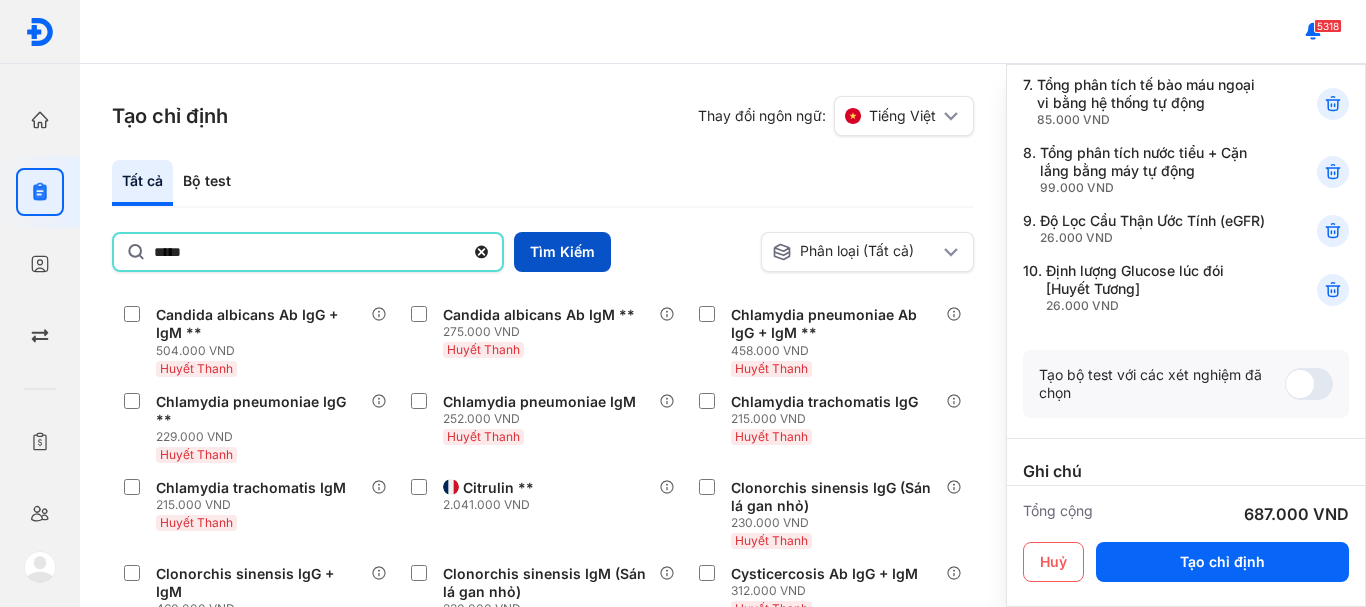 type on "*****" 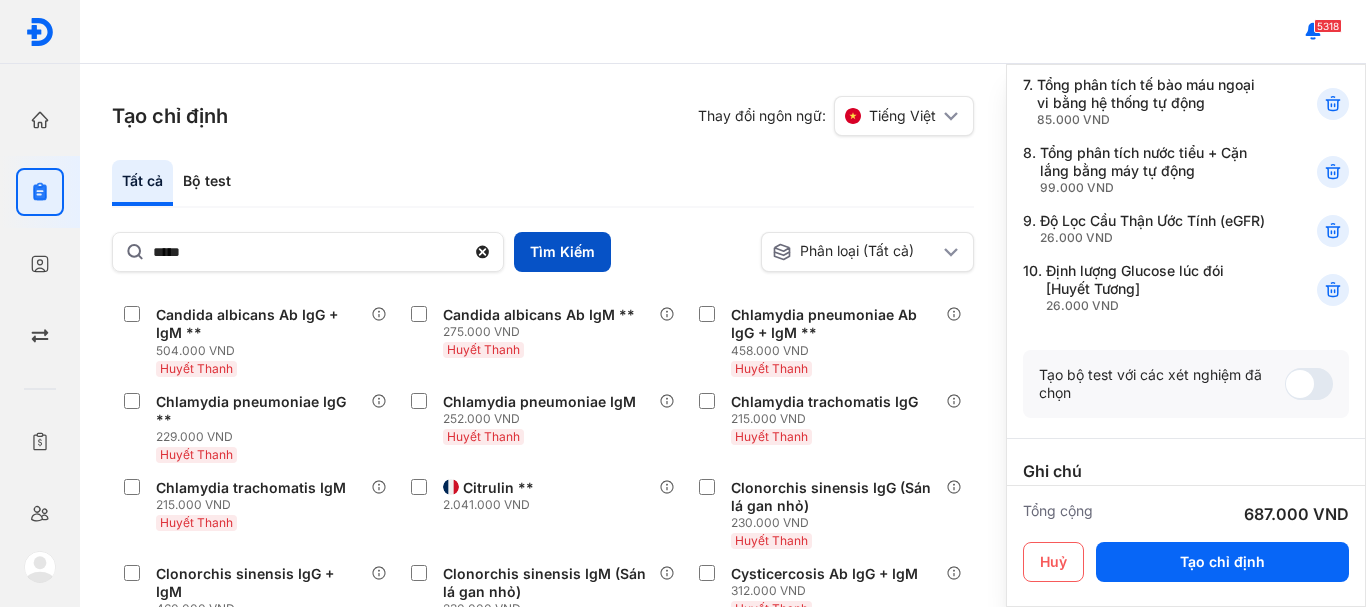 click on "Tìm Kiếm" at bounding box center (562, 252) 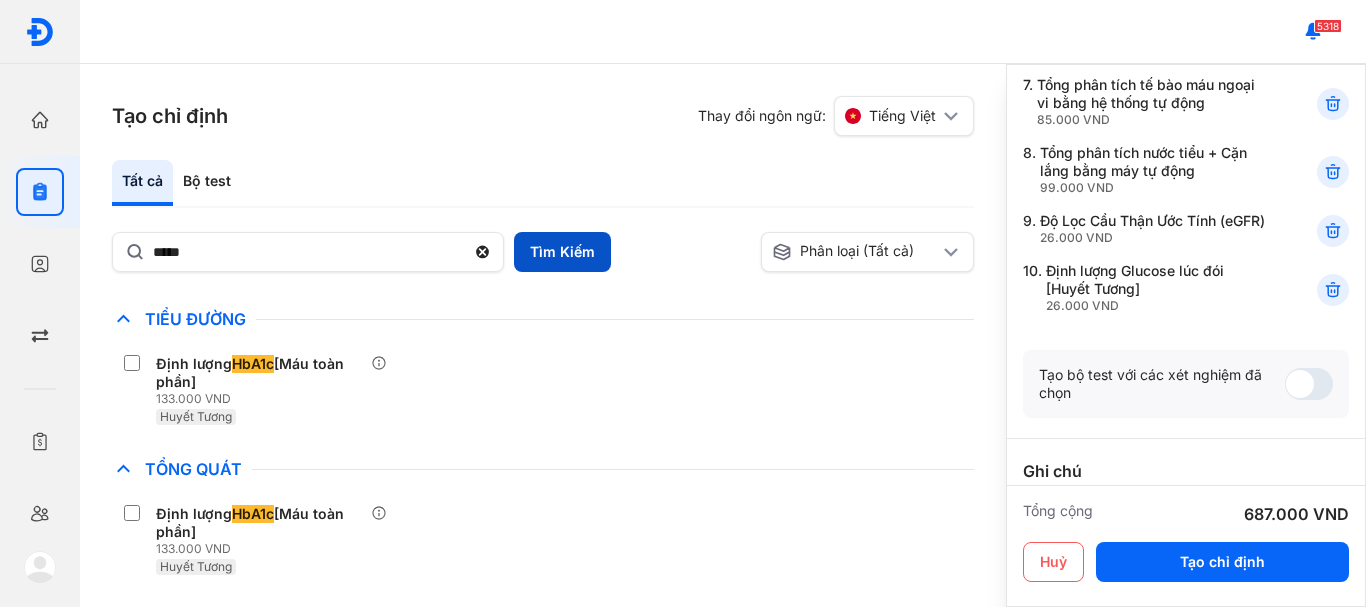 scroll, scrollTop: 139, scrollLeft: 0, axis: vertical 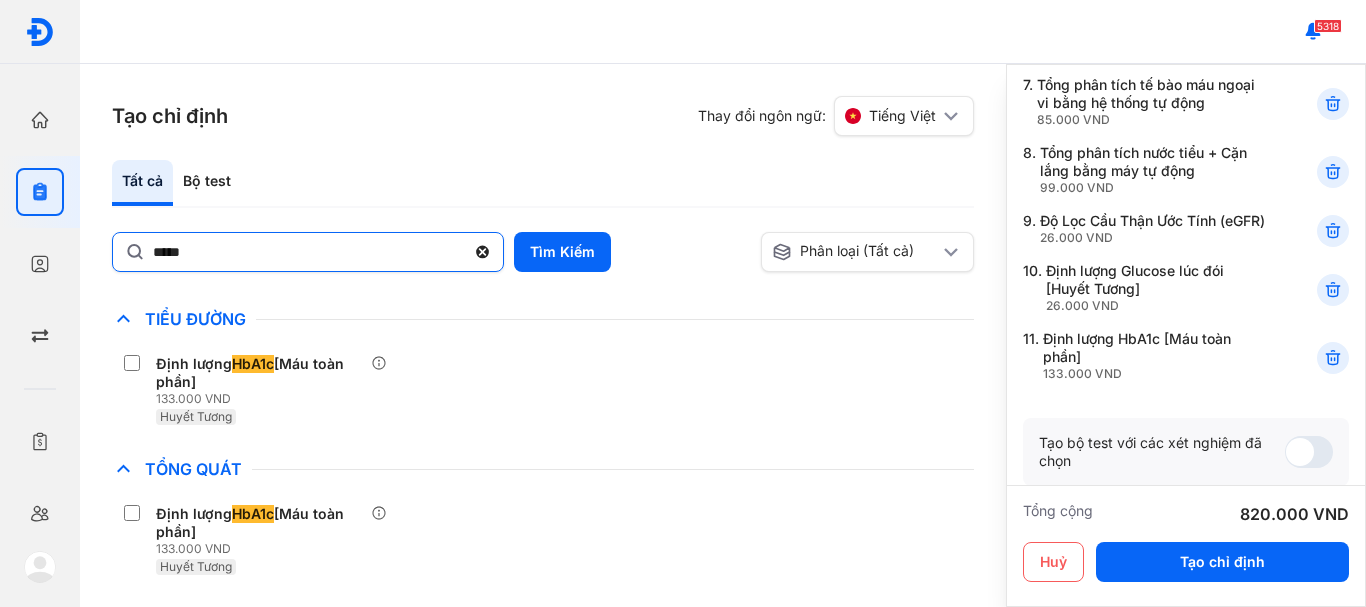 click 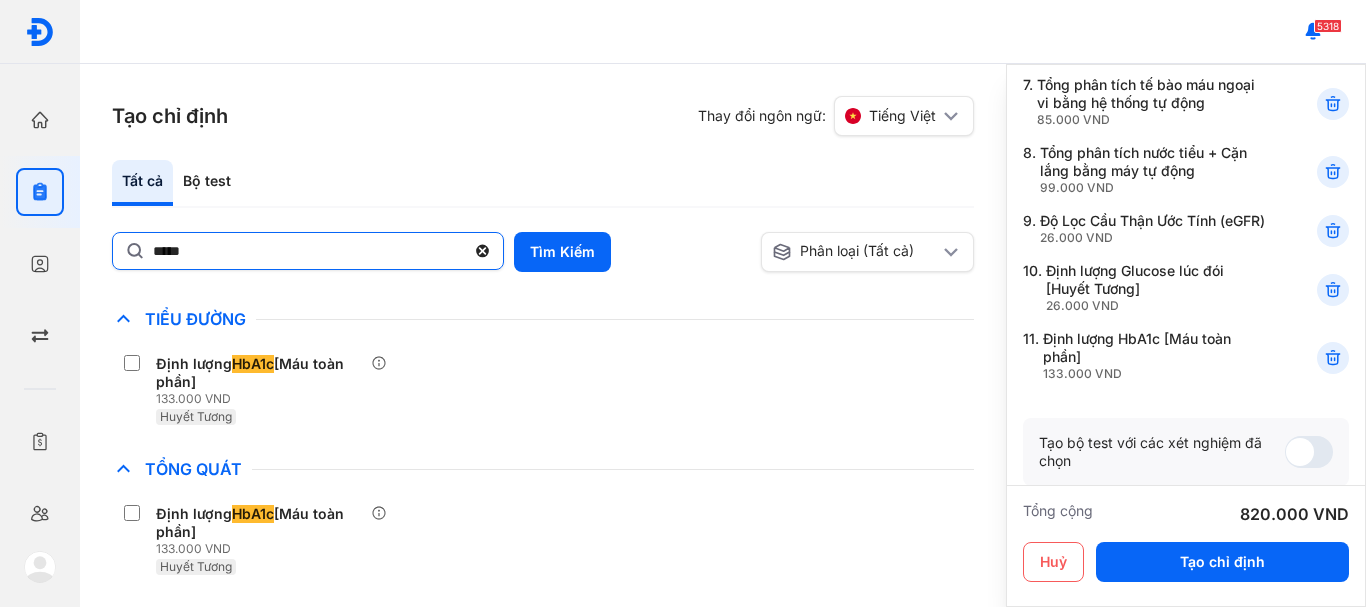 click on "*****" 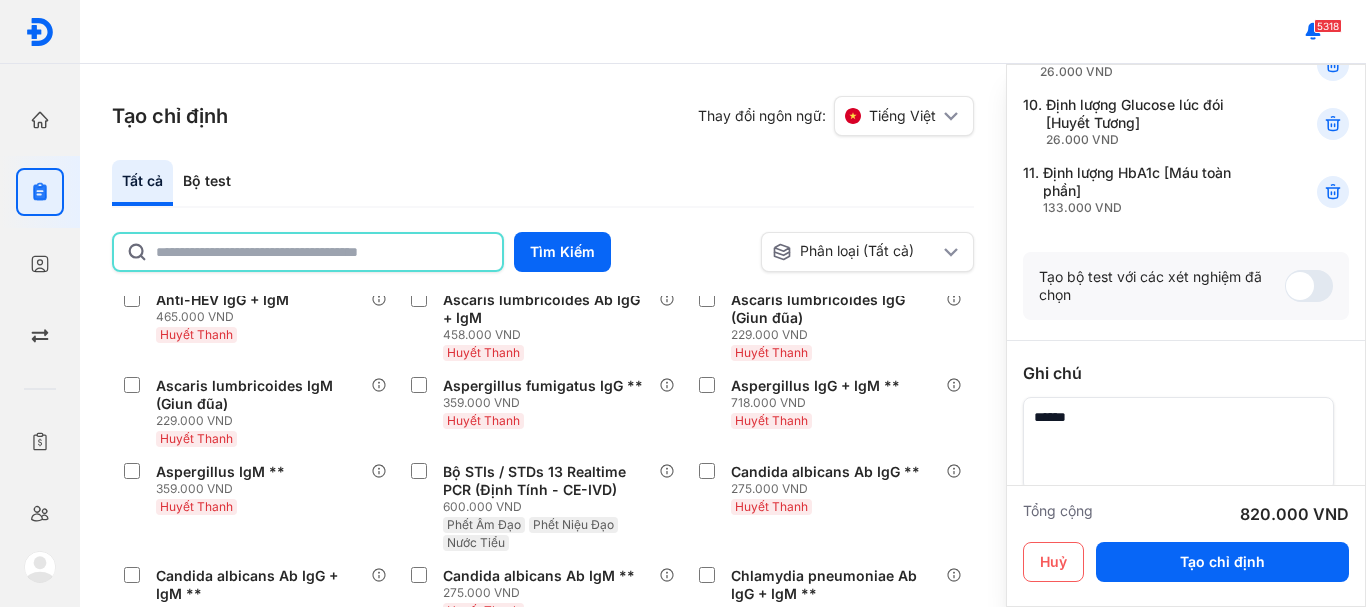 scroll, scrollTop: 800, scrollLeft: 0, axis: vertical 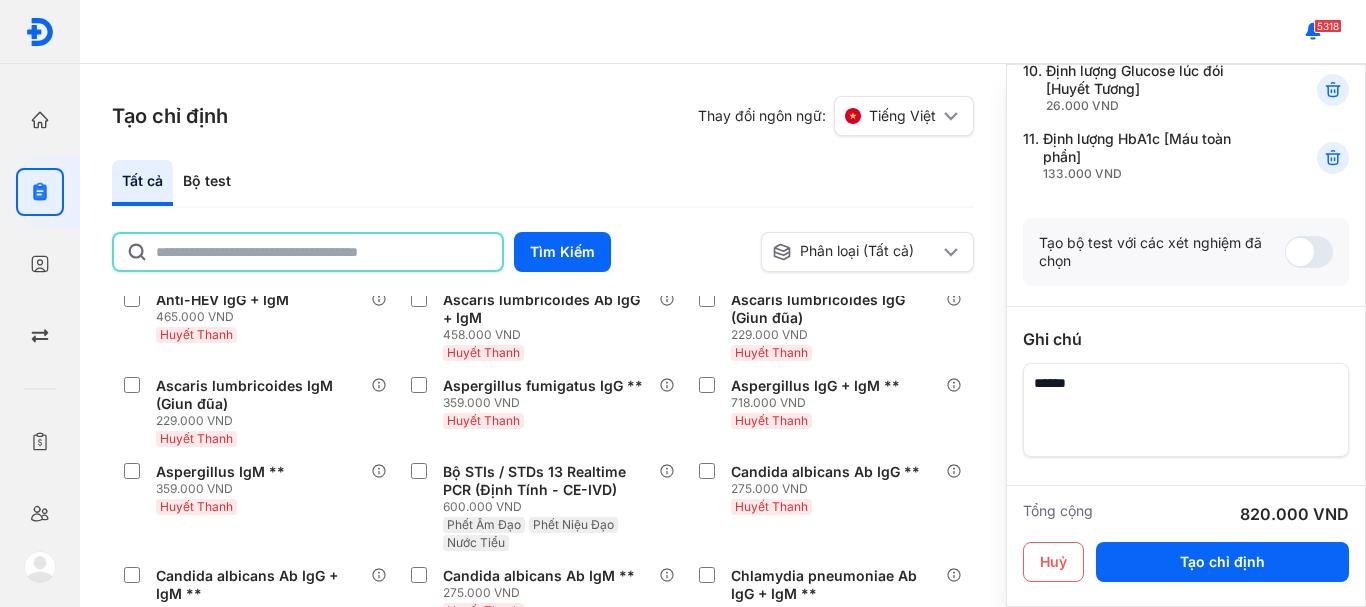 click 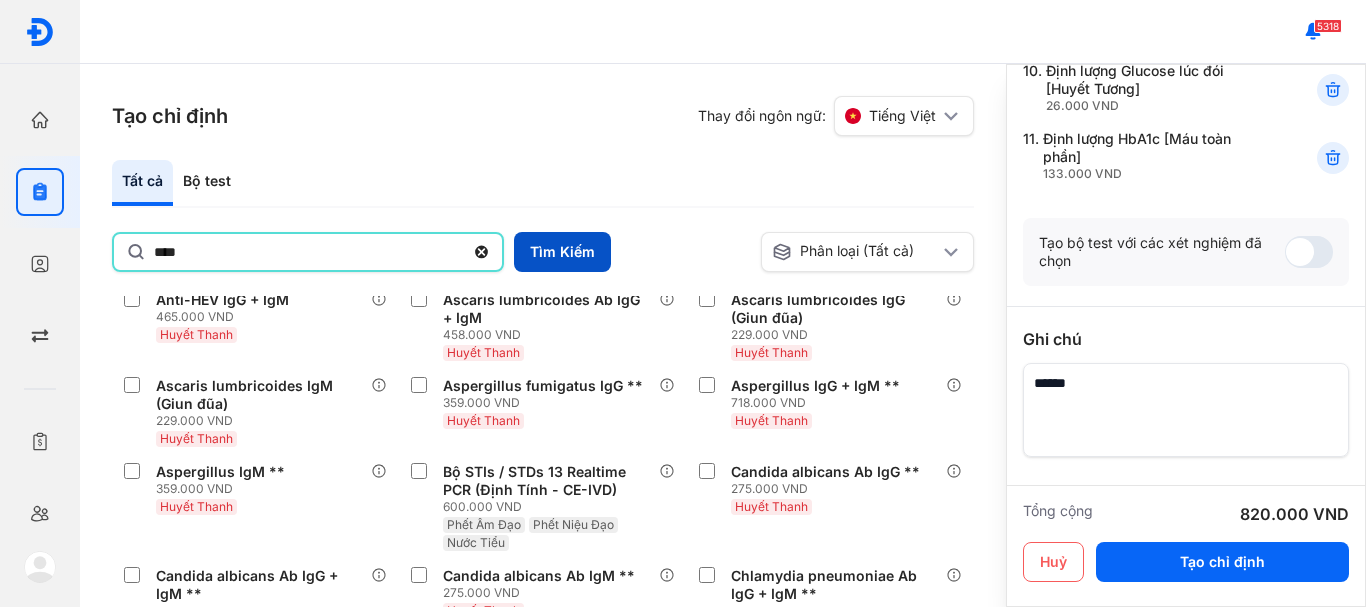 type on "****" 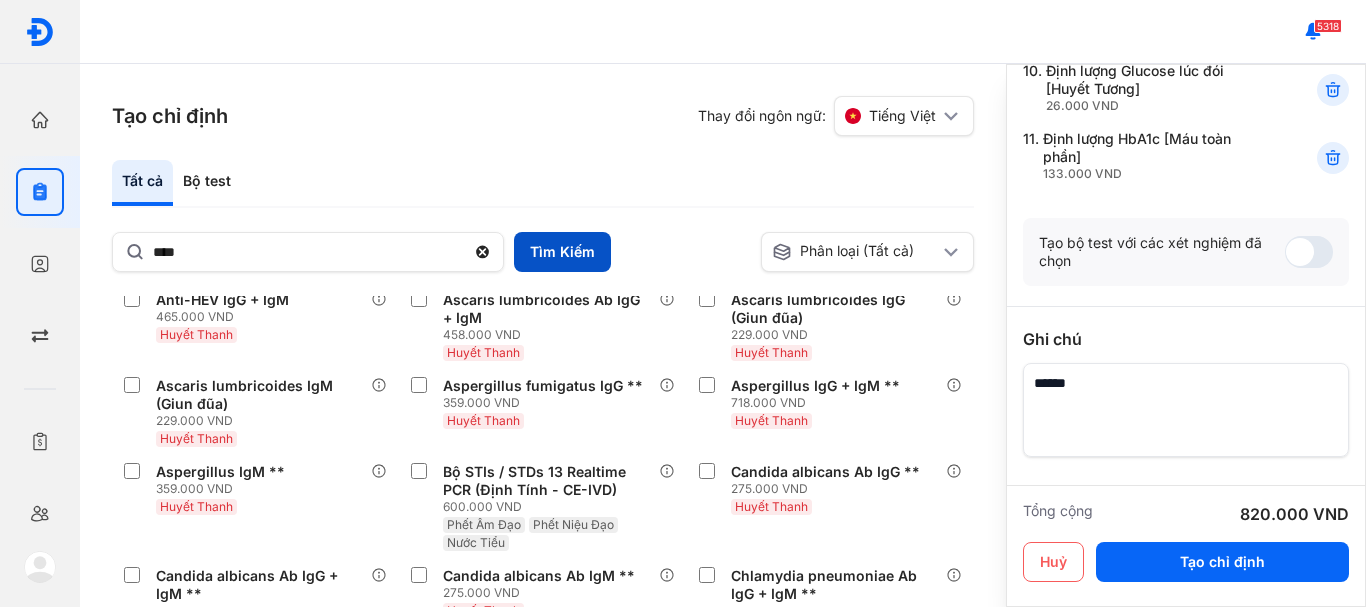 click on "Tìm Kiếm" at bounding box center [562, 252] 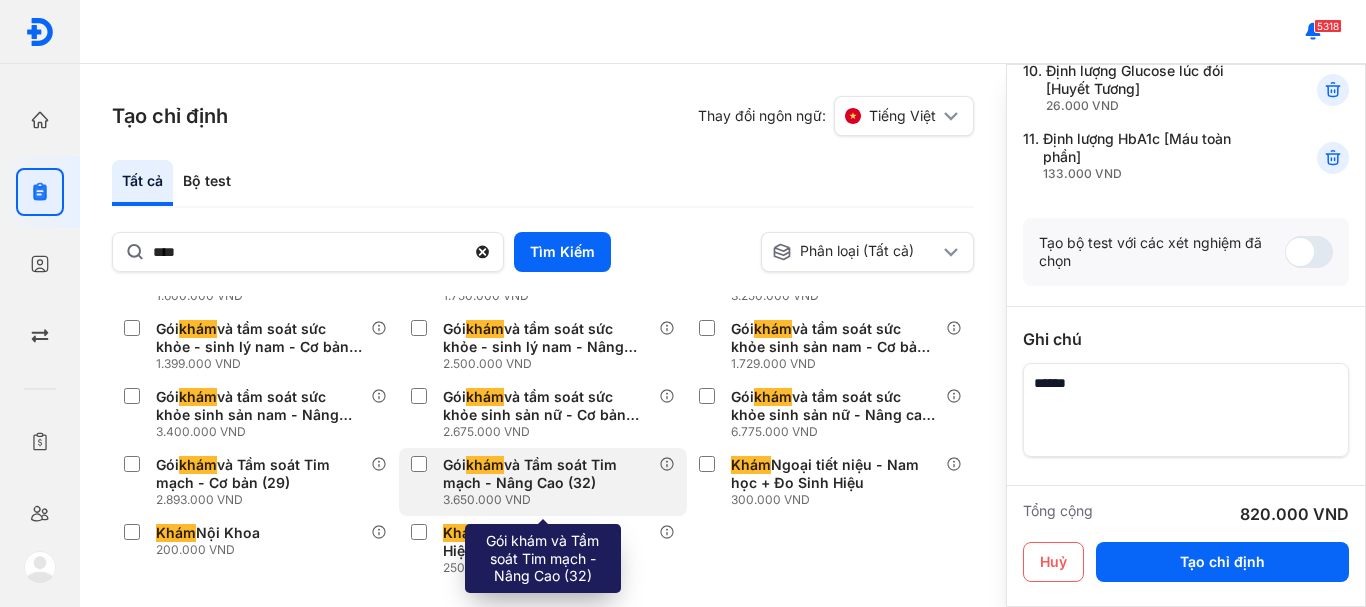 scroll, scrollTop: 430, scrollLeft: 0, axis: vertical 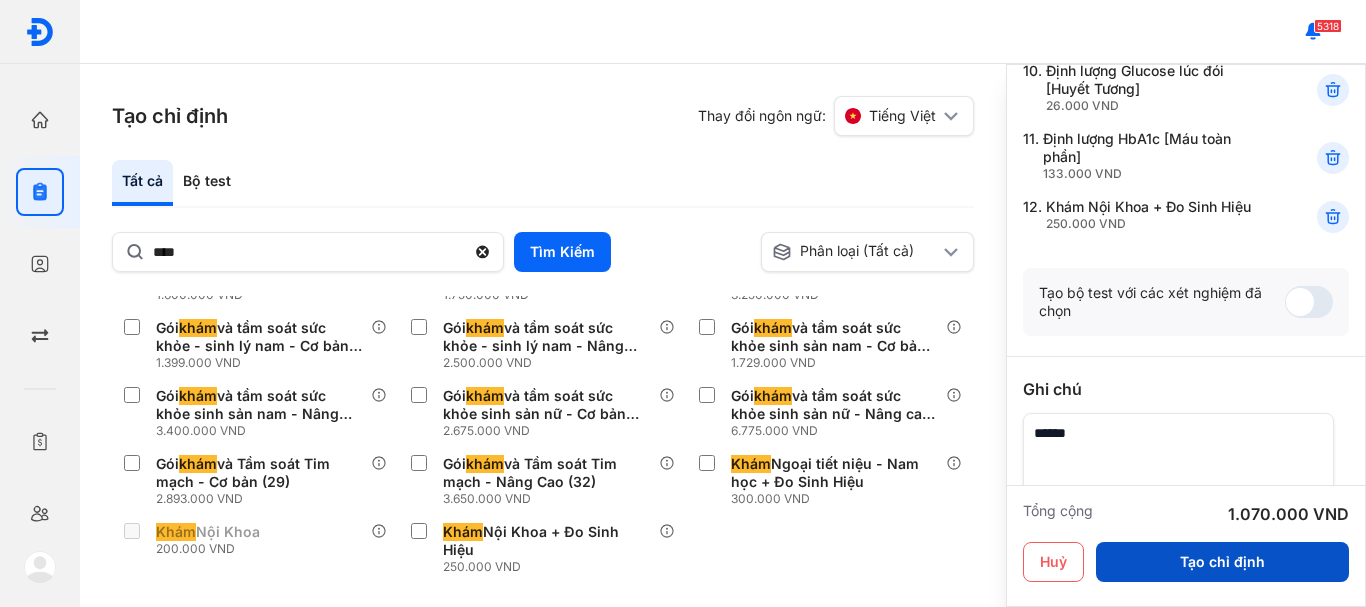 click on "Tạo chỉ định" at bounding box center [1222, 562] 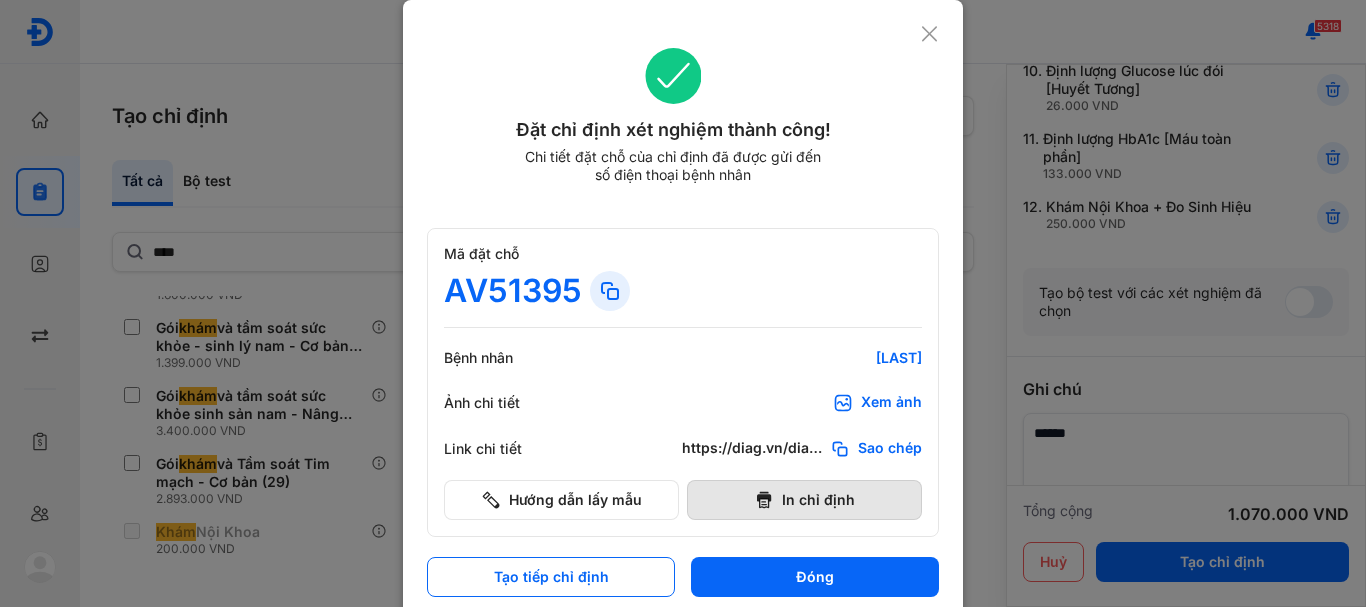 click on "In chỉ định" at bounding box center (804, 500) 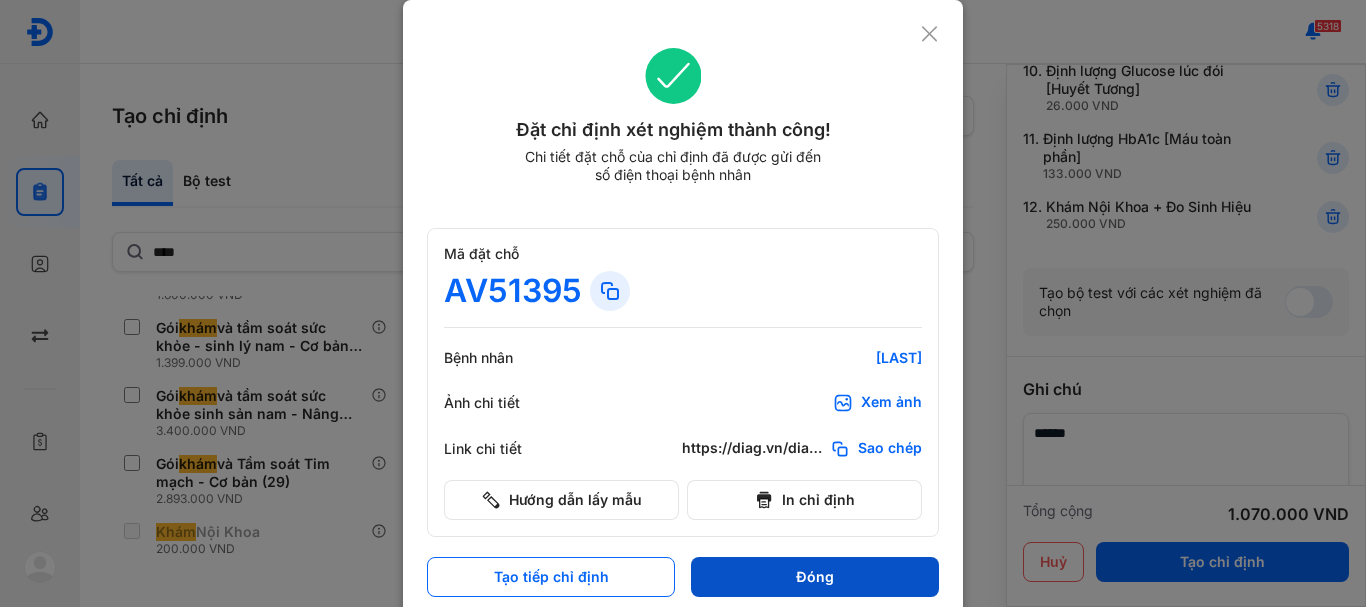 click on "Đóng" at bounding box center (815, 577) 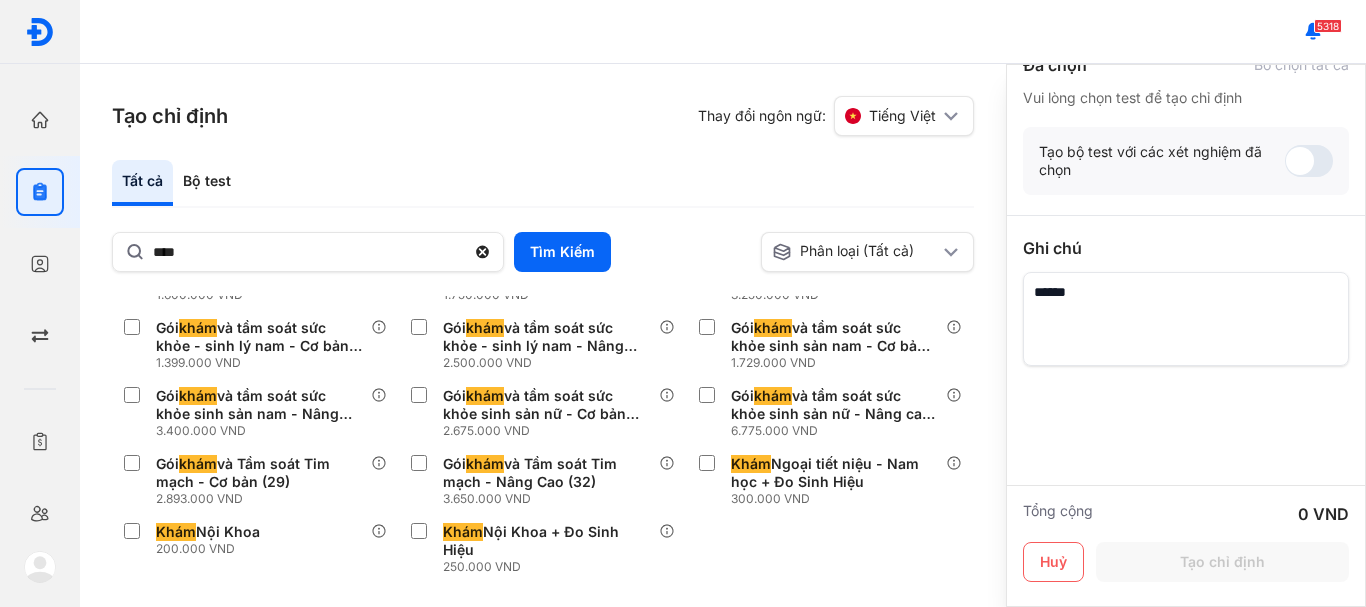 scroll, scrollTop: 0, scrollLeft: 0, axis: both 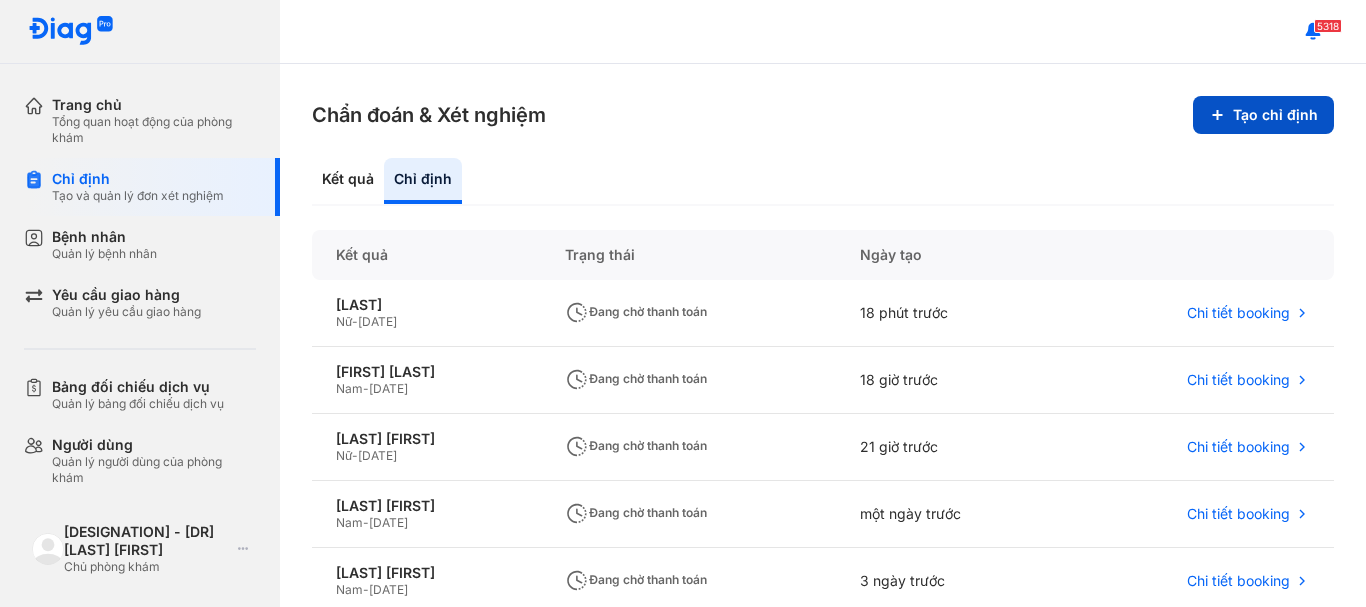 click on "Tạo chỉ định" at bounding box center [1263, 115] 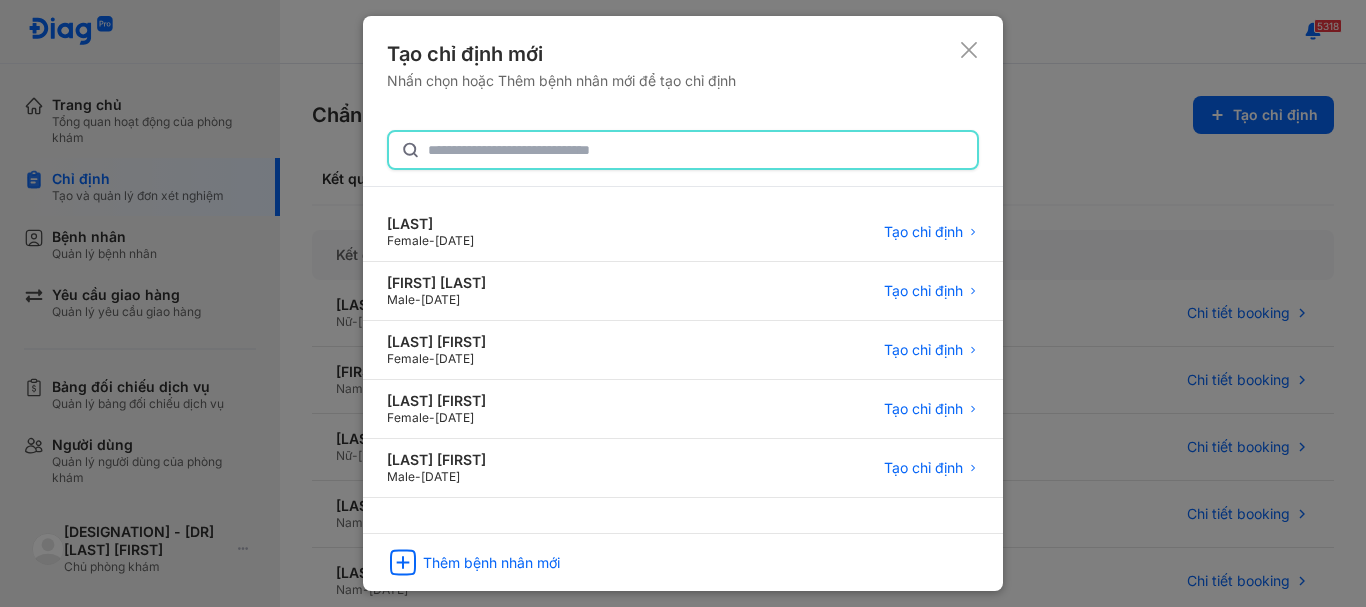 click 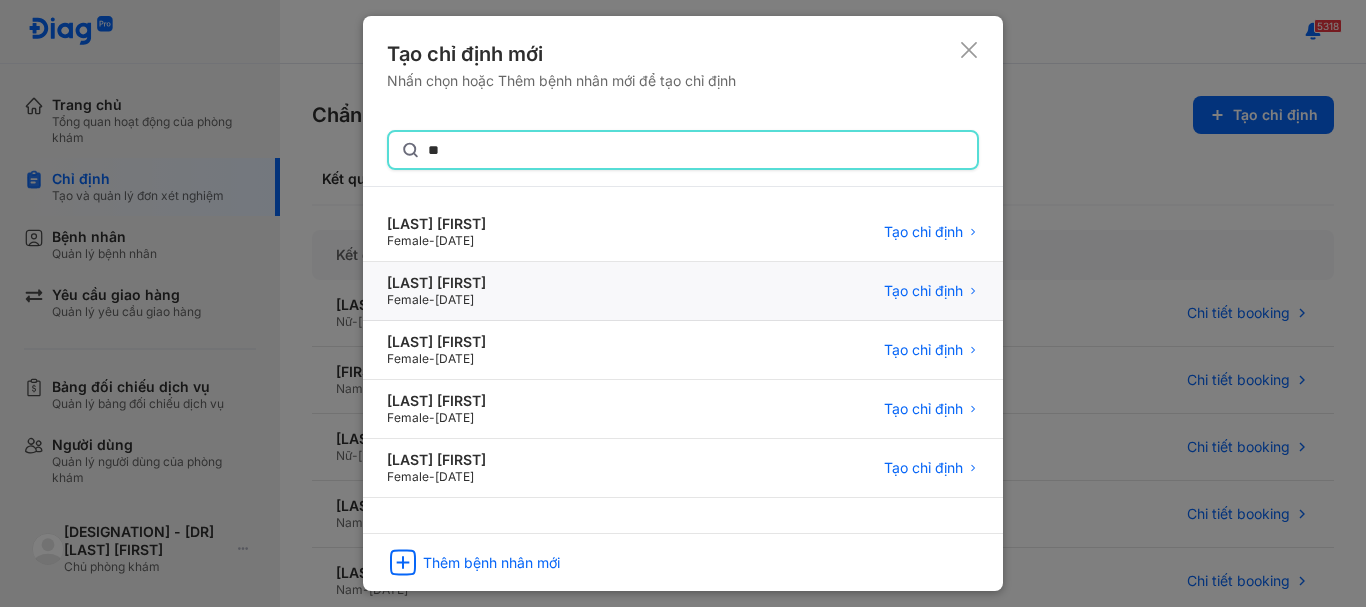 type on "*" 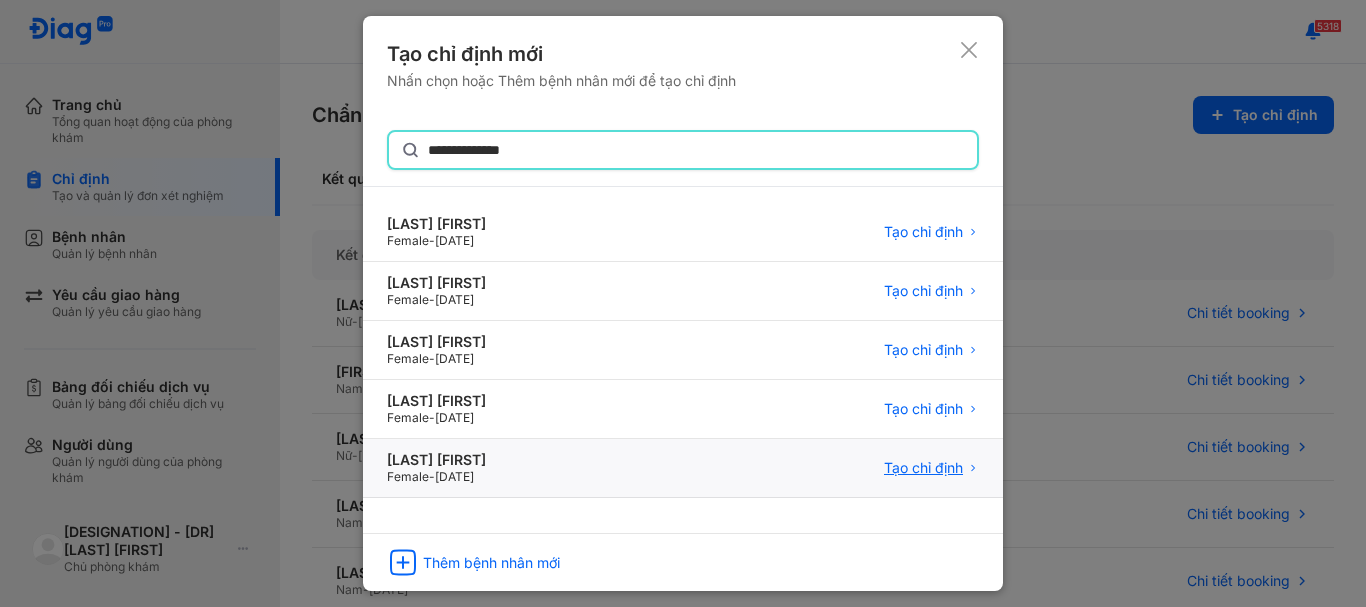 type on "**********" 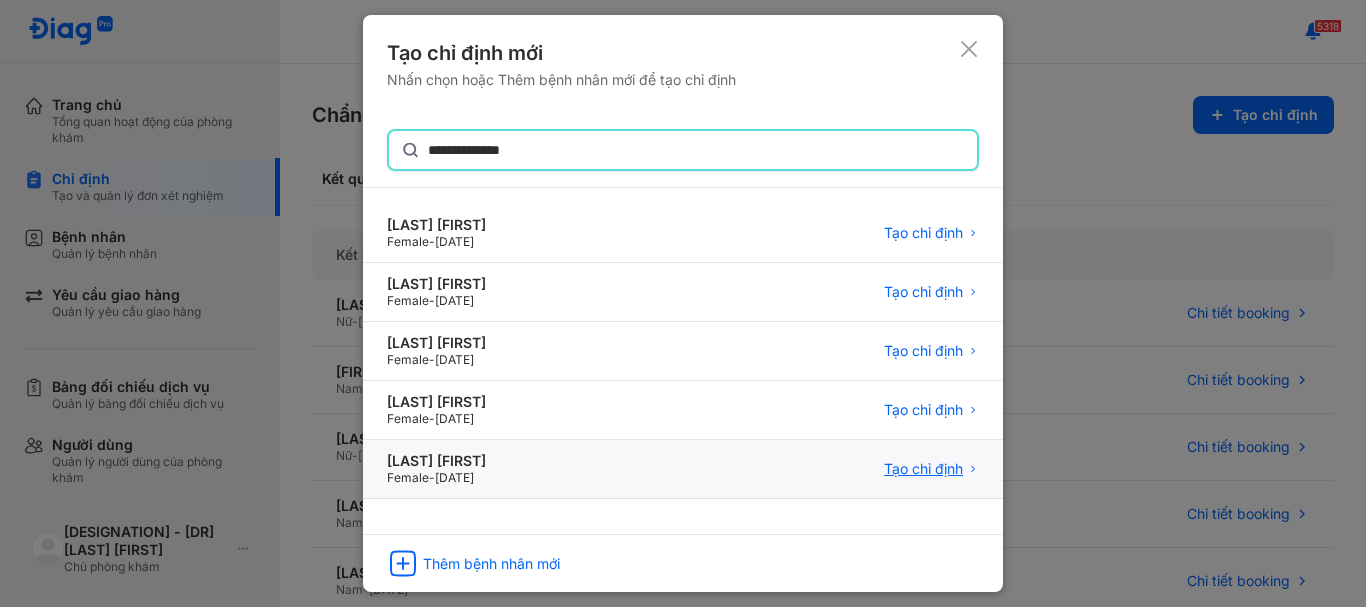 click on "Tạo chỉ định" at bounding box center [923, 469] 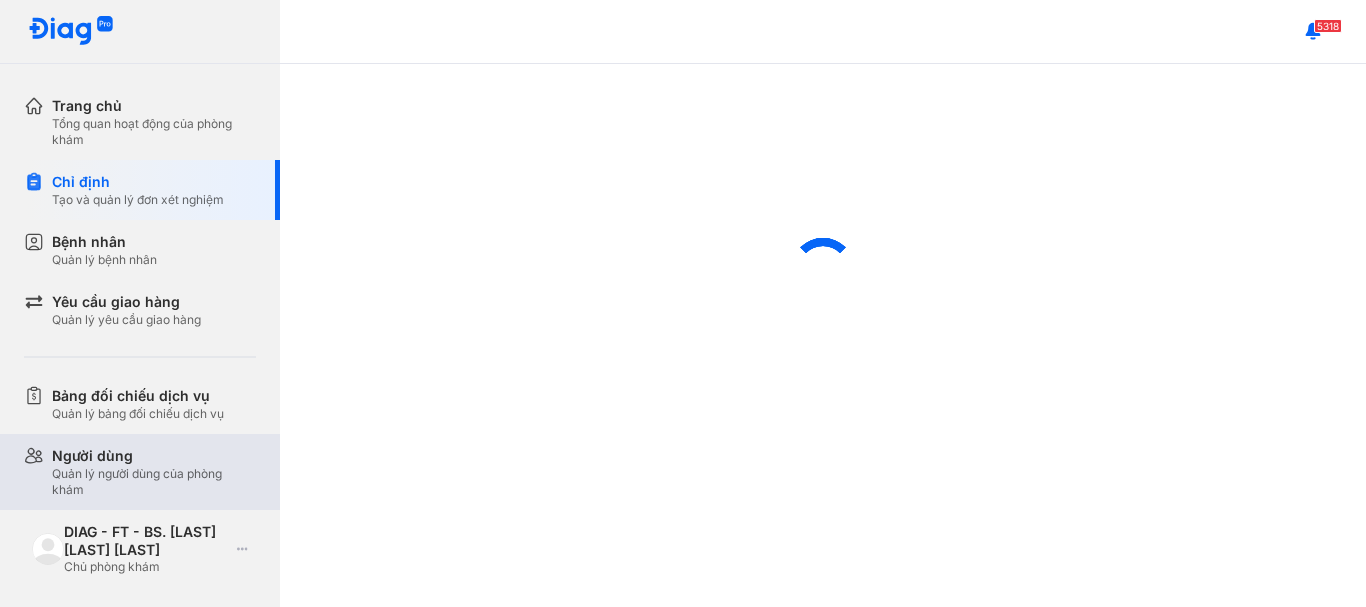 scroll, scrollTop: 0, scrollLeft: 0, axis: both 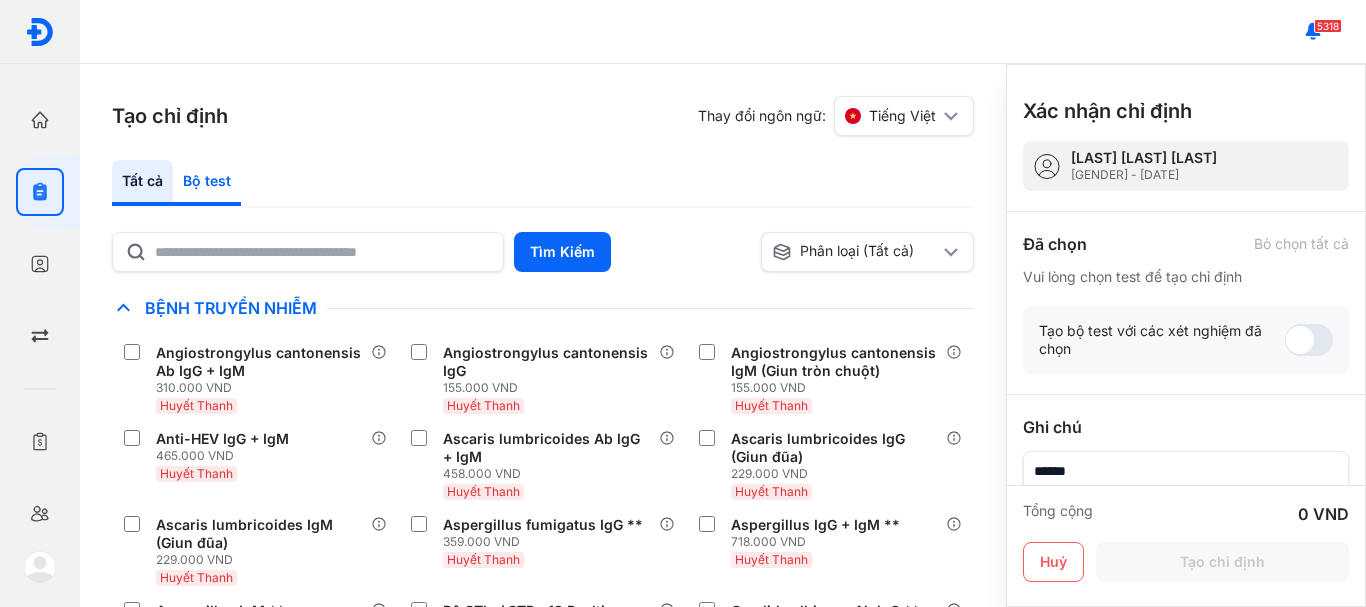 click on "Bộ test" 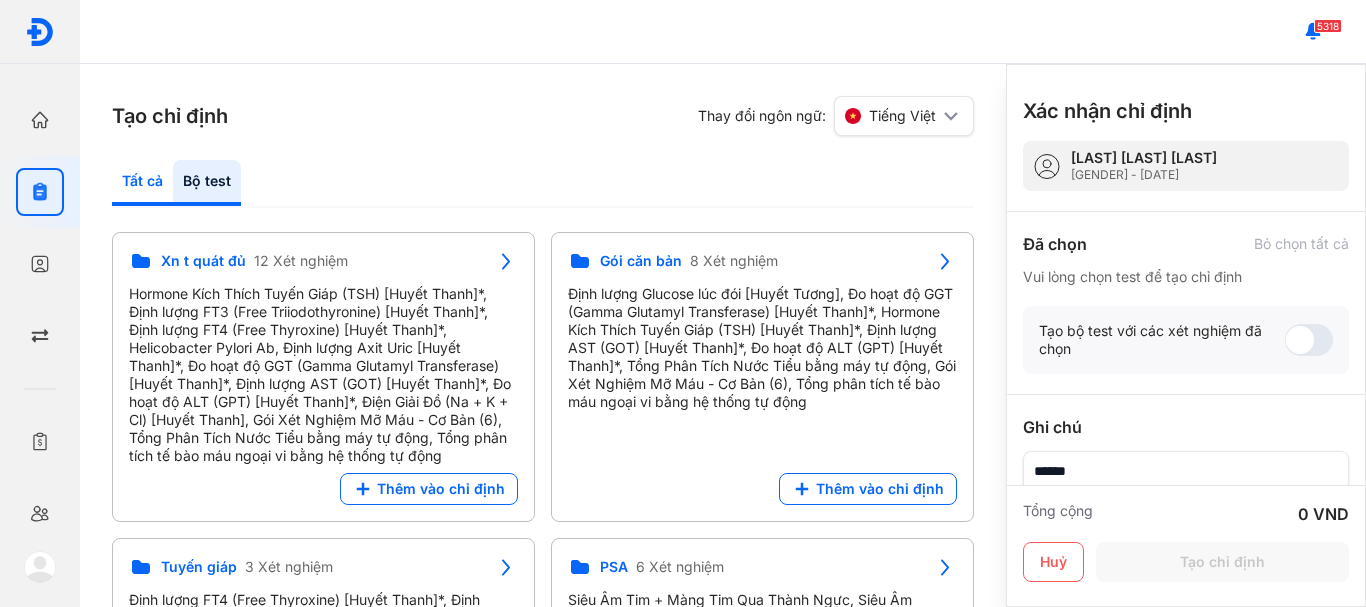 click on "Tất cả" 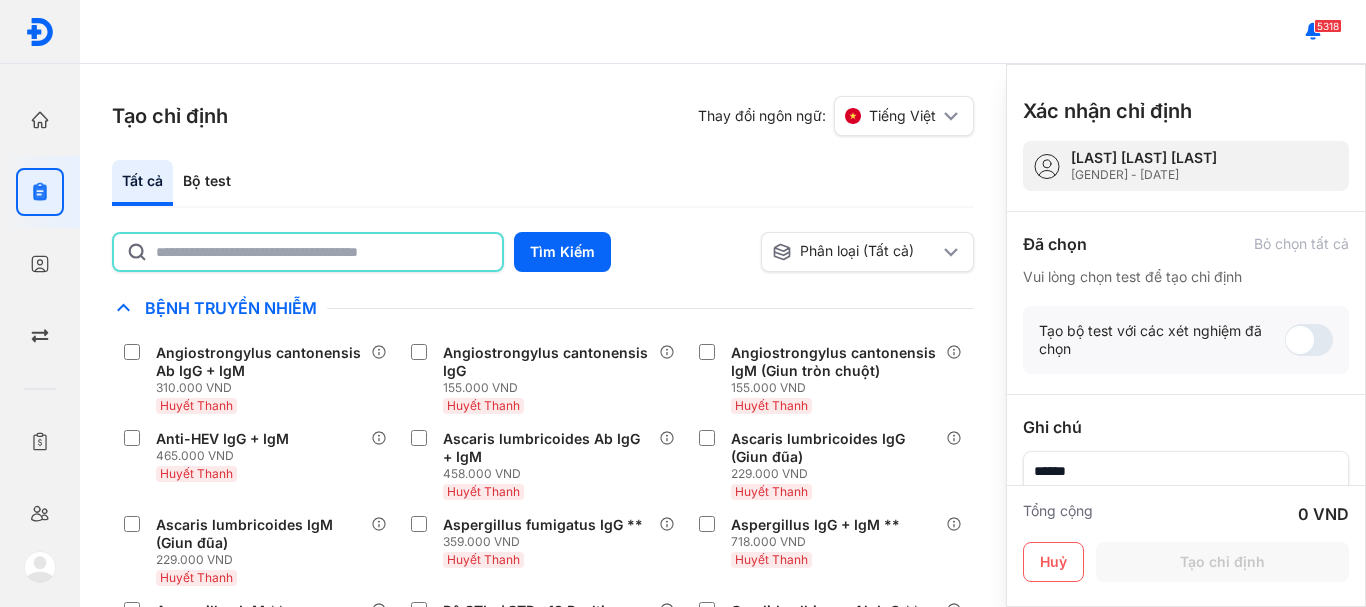 click 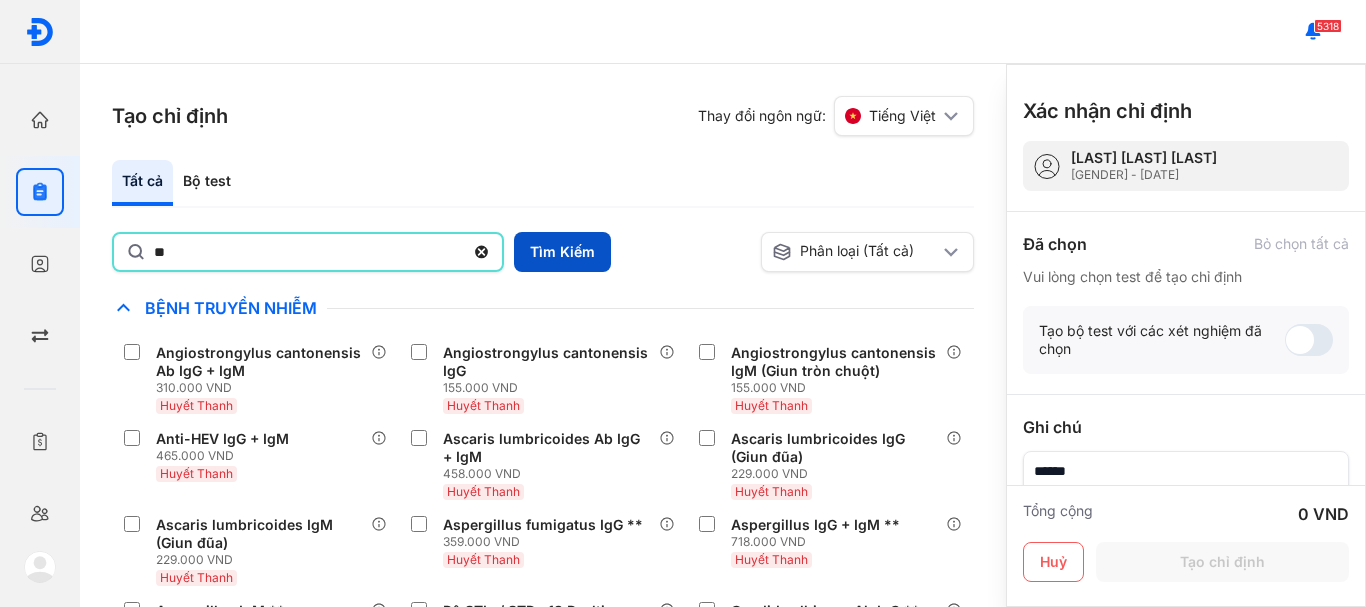 type on "**" 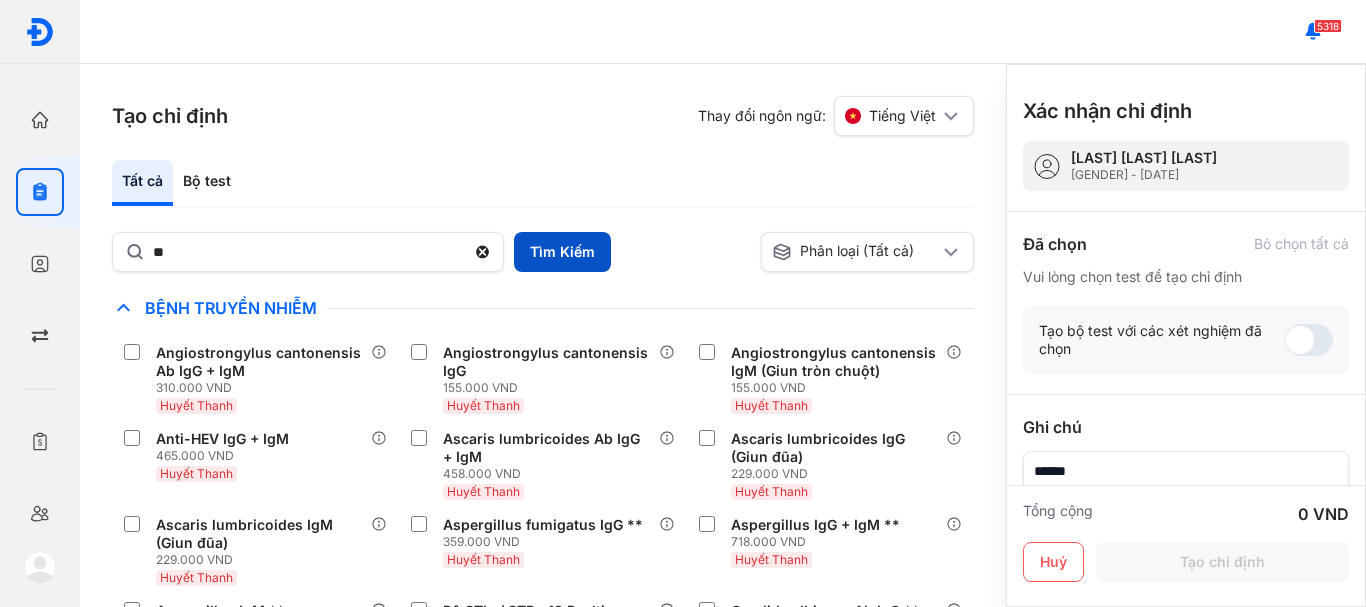 click on "Tìm Kiếm" at bounding box center [562, 252] 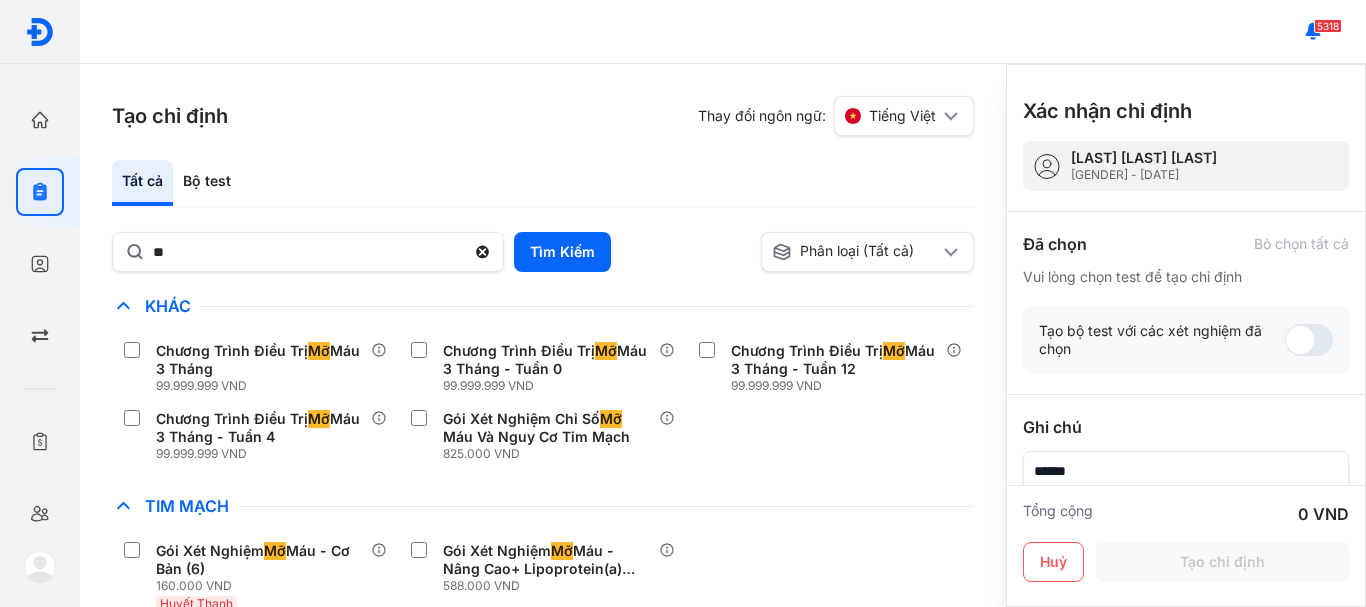 scroll, scrollTop: 300, scrollLeft: 0, axis: vertical 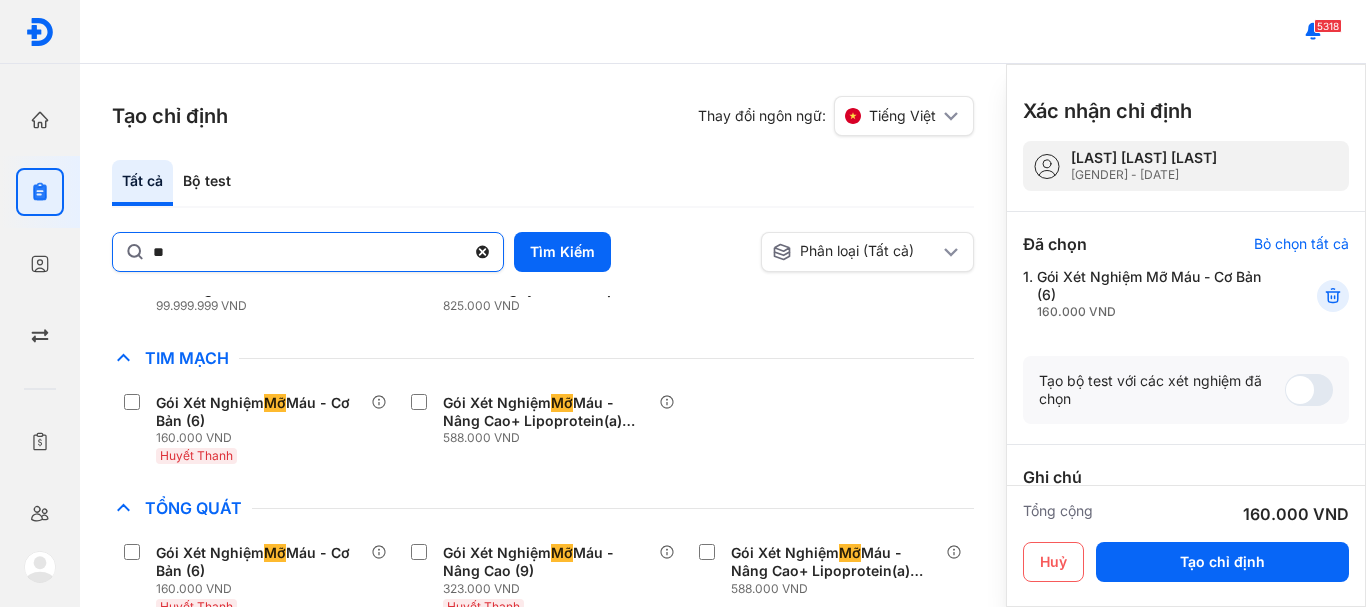 click 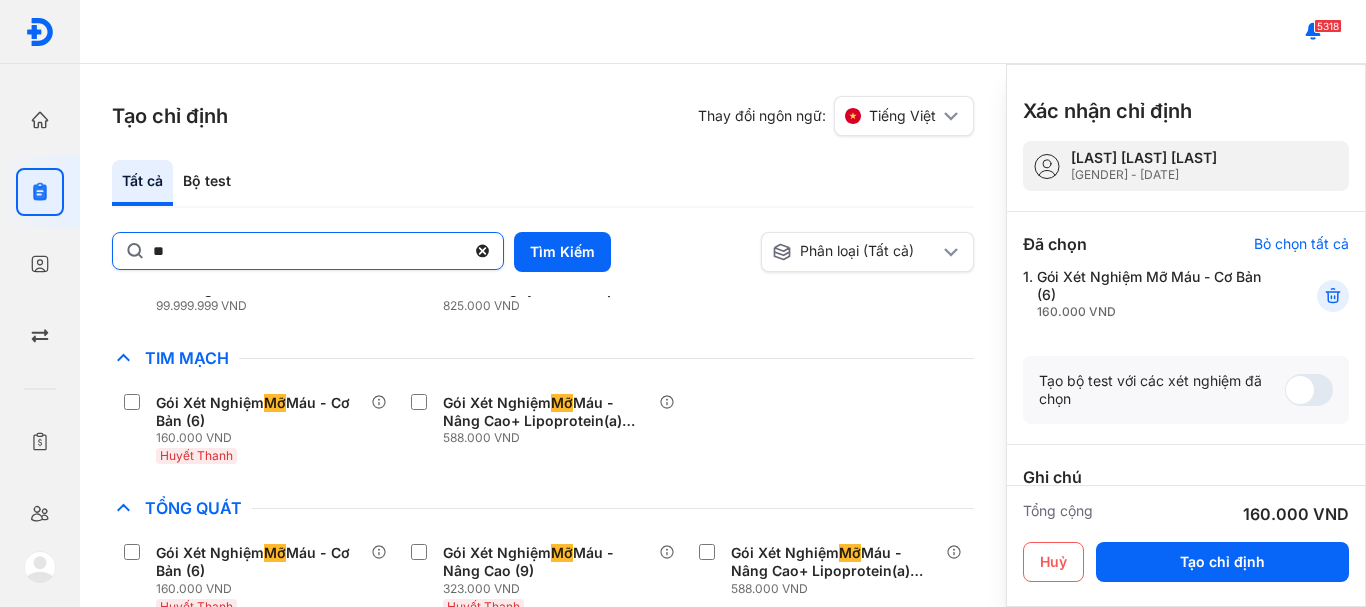 click on "**" 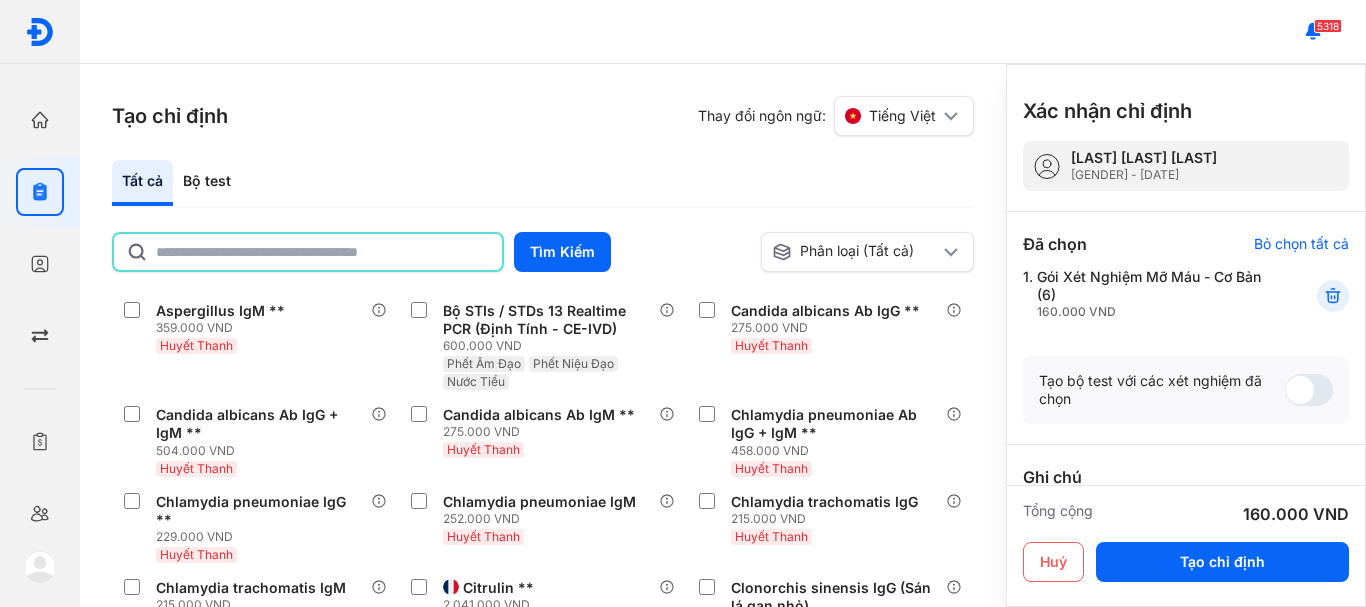 click 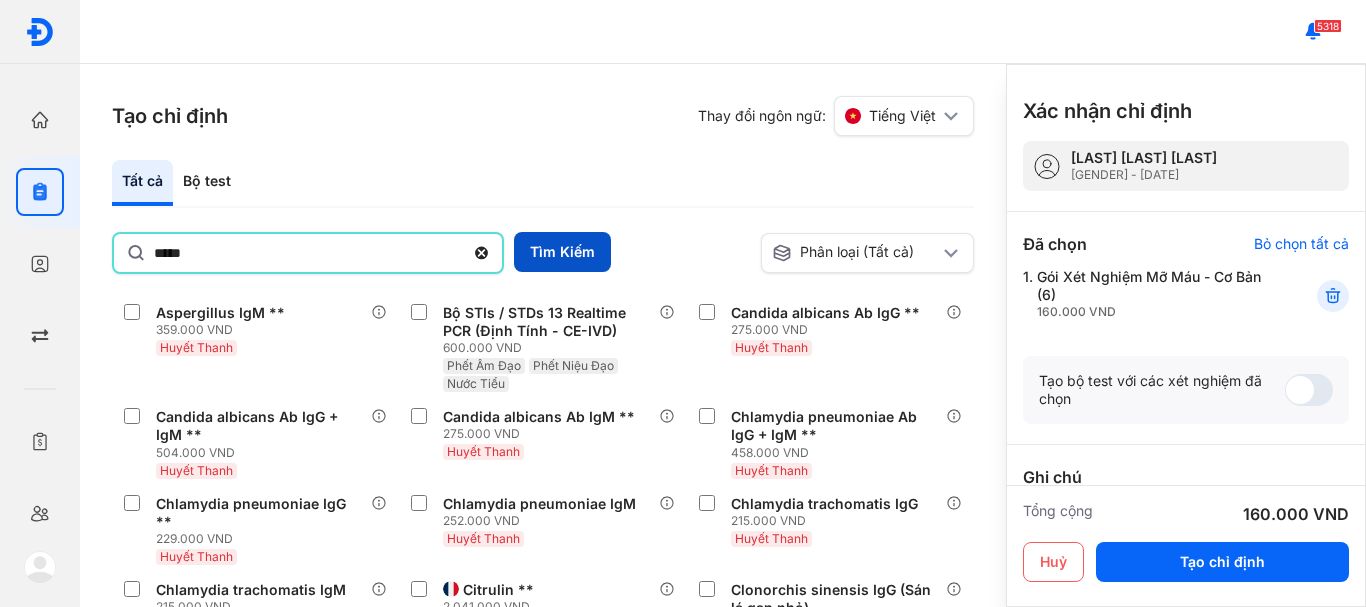 click on "Tìm Kiếm" at bounding box center [562, 252] 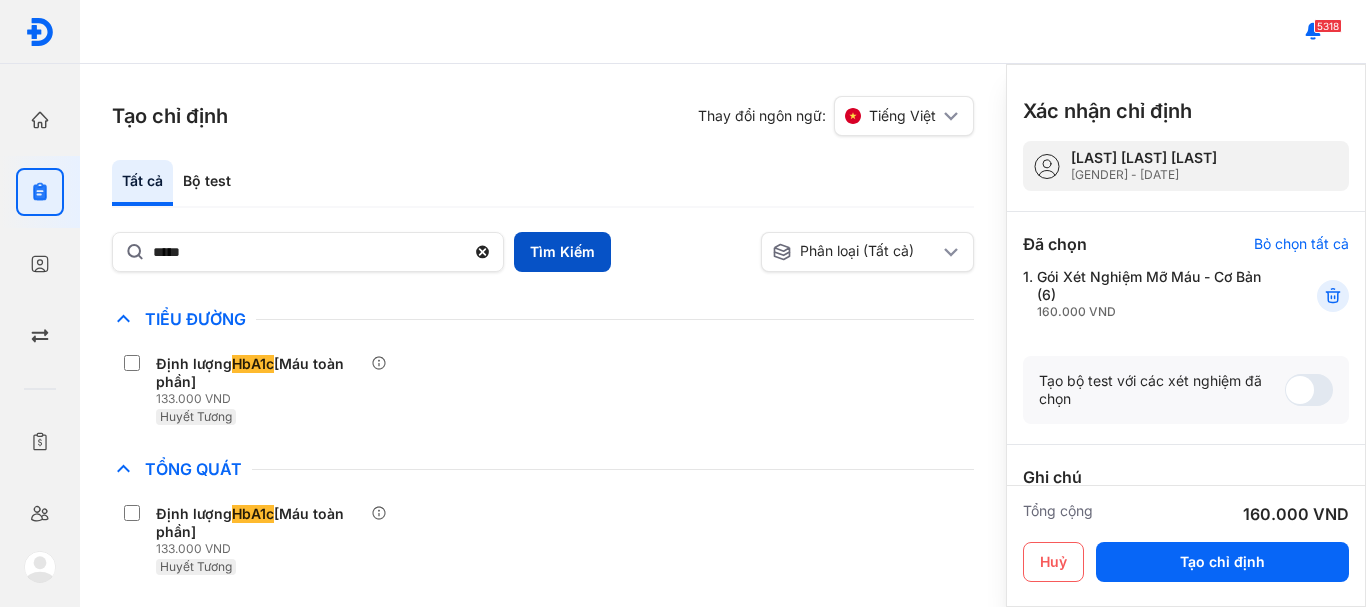 scroll, scrollTop: 139, scrollLeft: 0, axis: vertical 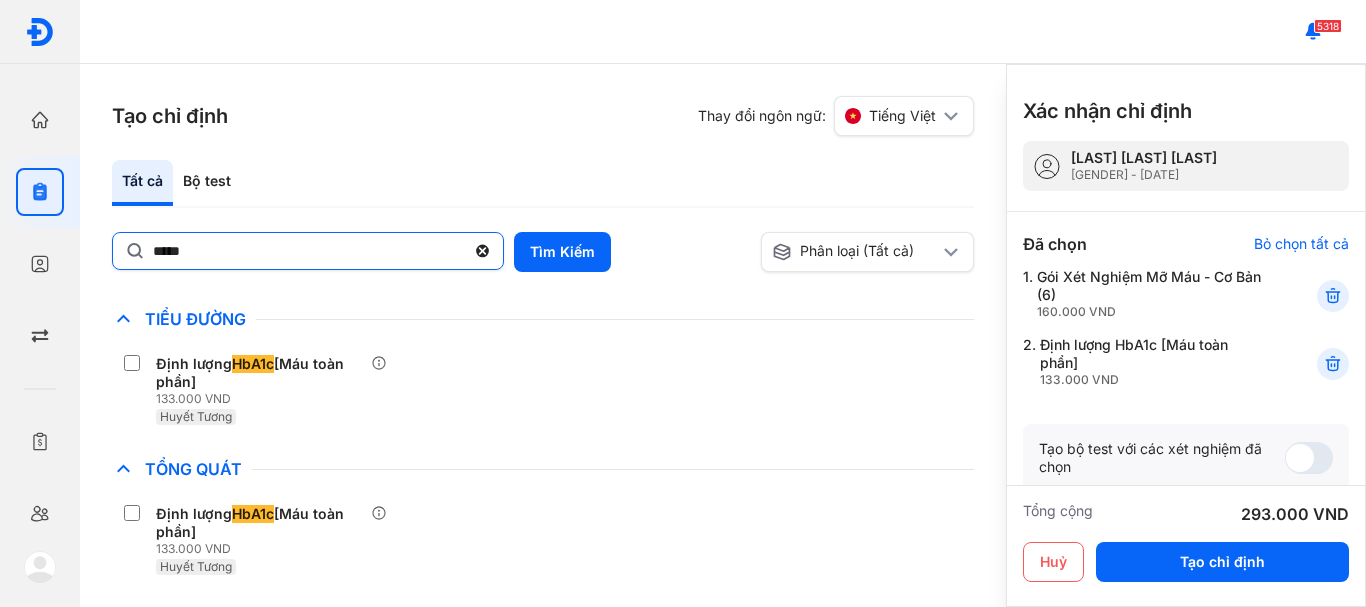 click on "*****" 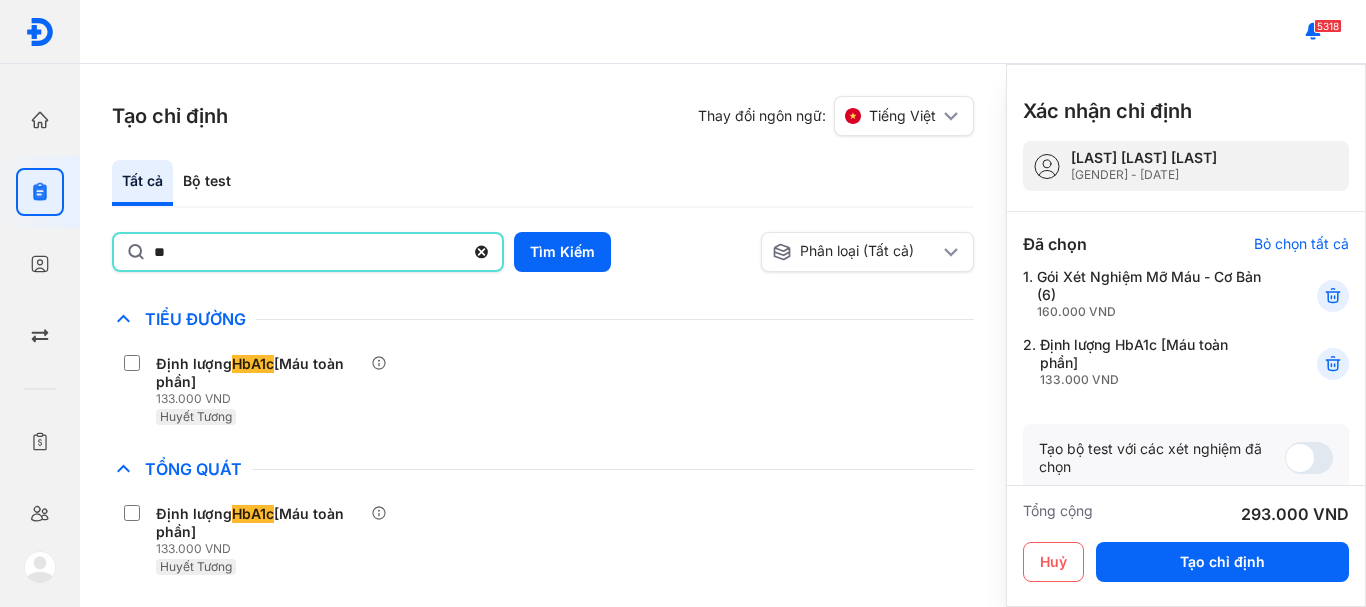 type on "*" 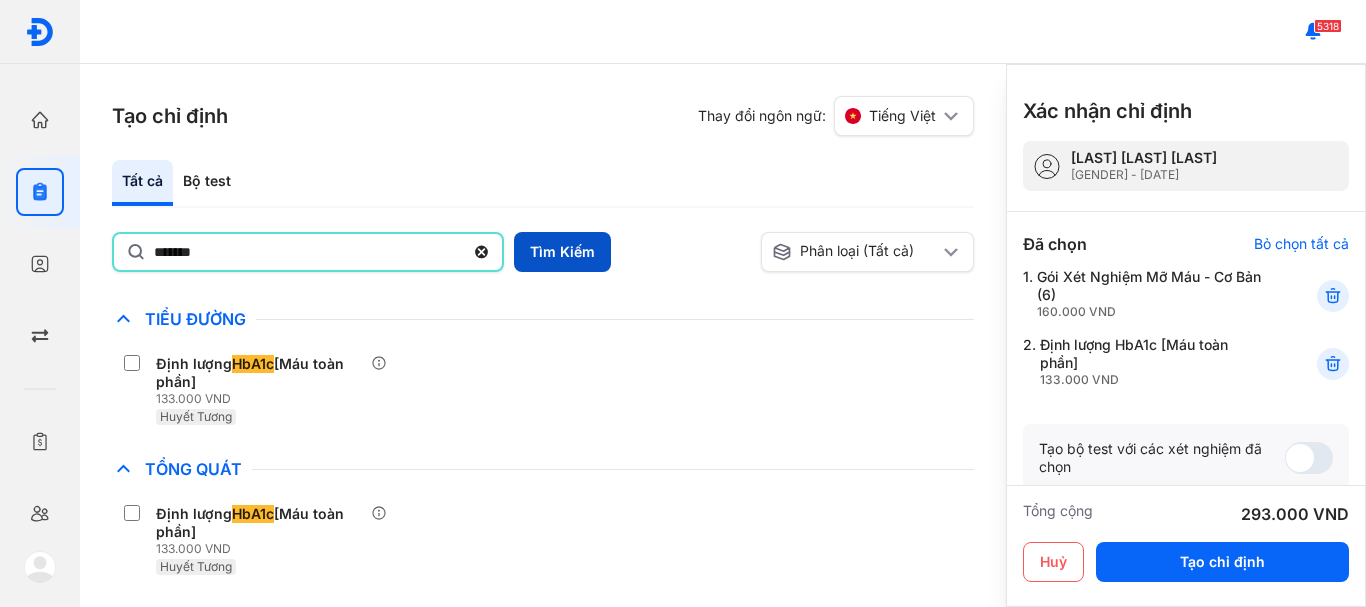 type on "*******" 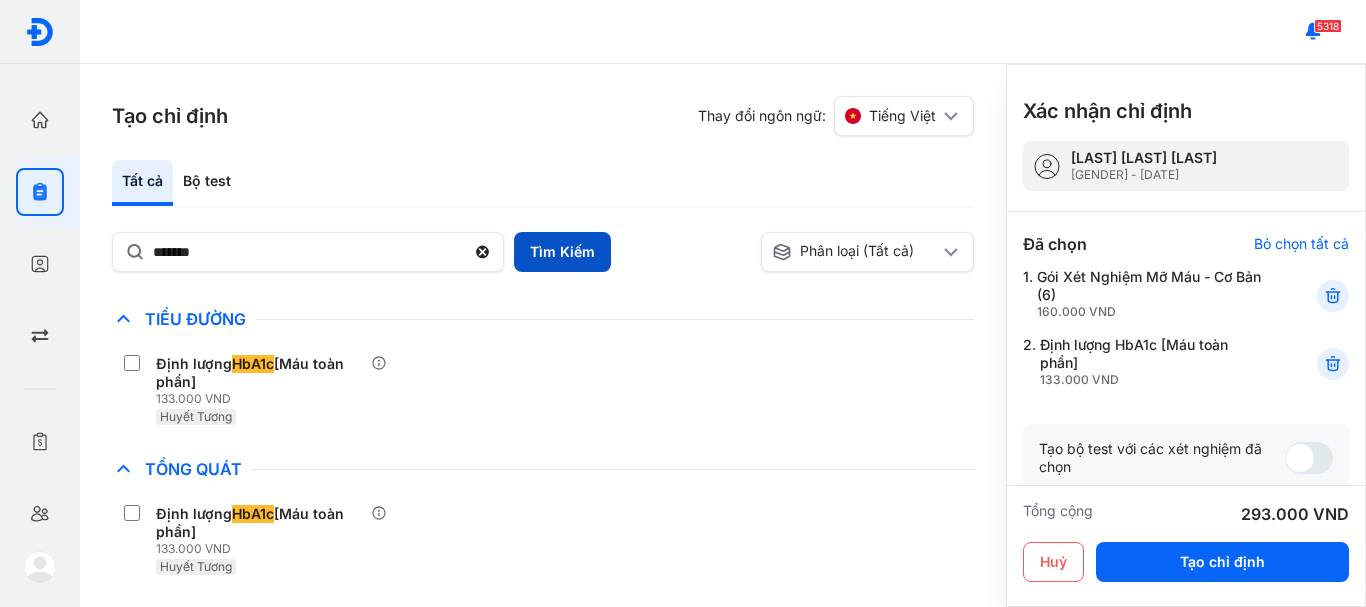 click on "Tìm Kiếm" at bounding box center (562, 252) 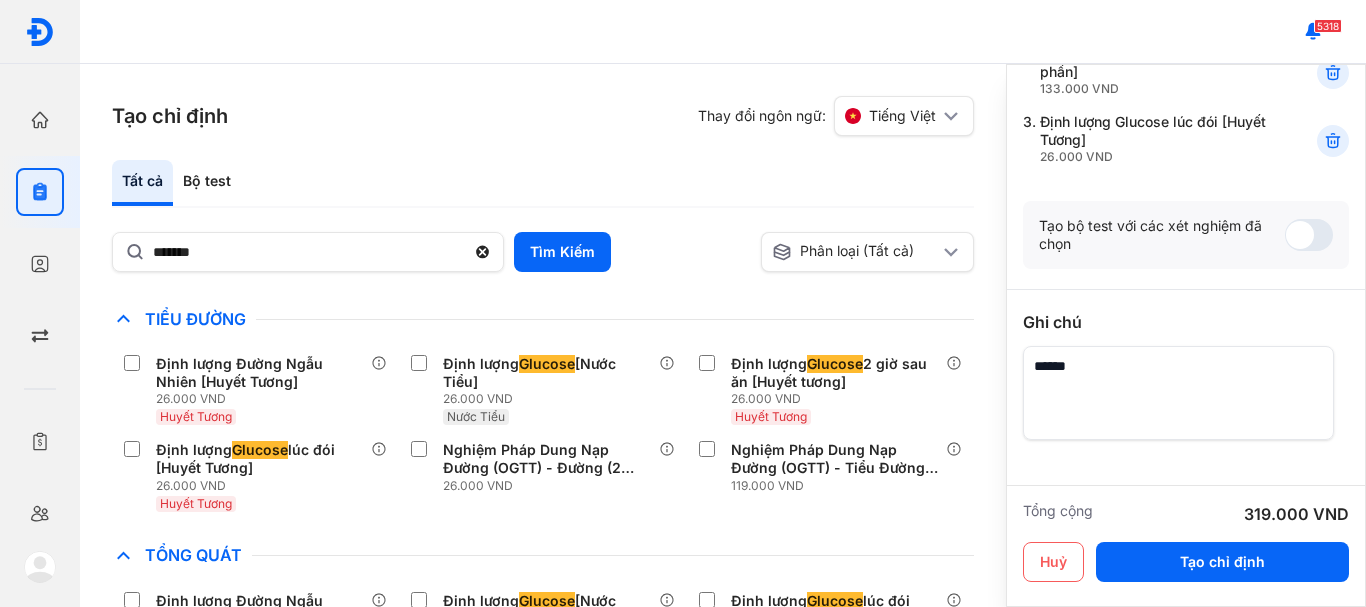 scroll, scrollTop: 300, scrollLeft: 0, axis: vertical 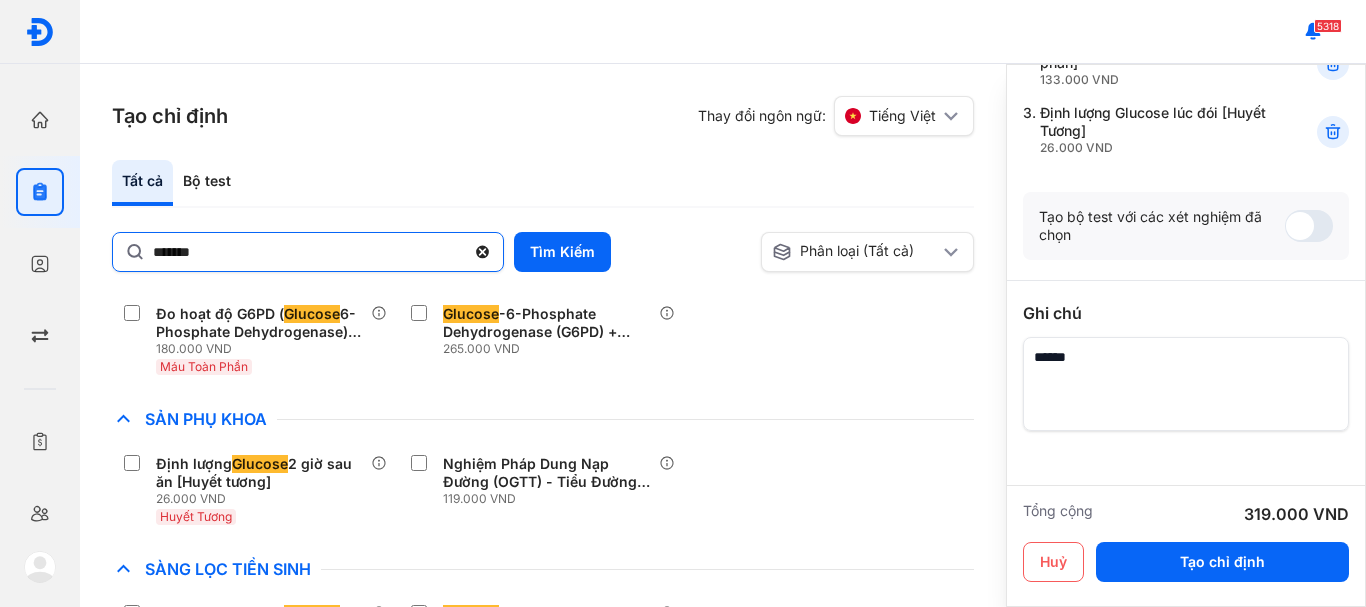 click 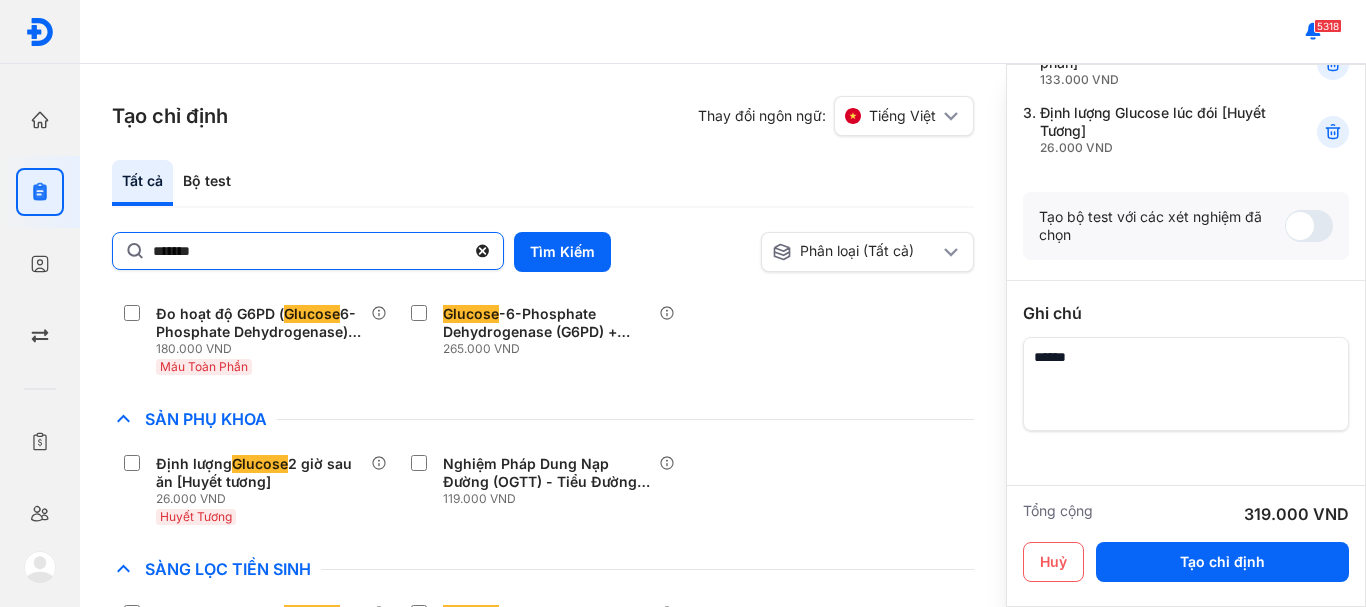 click on "*******" 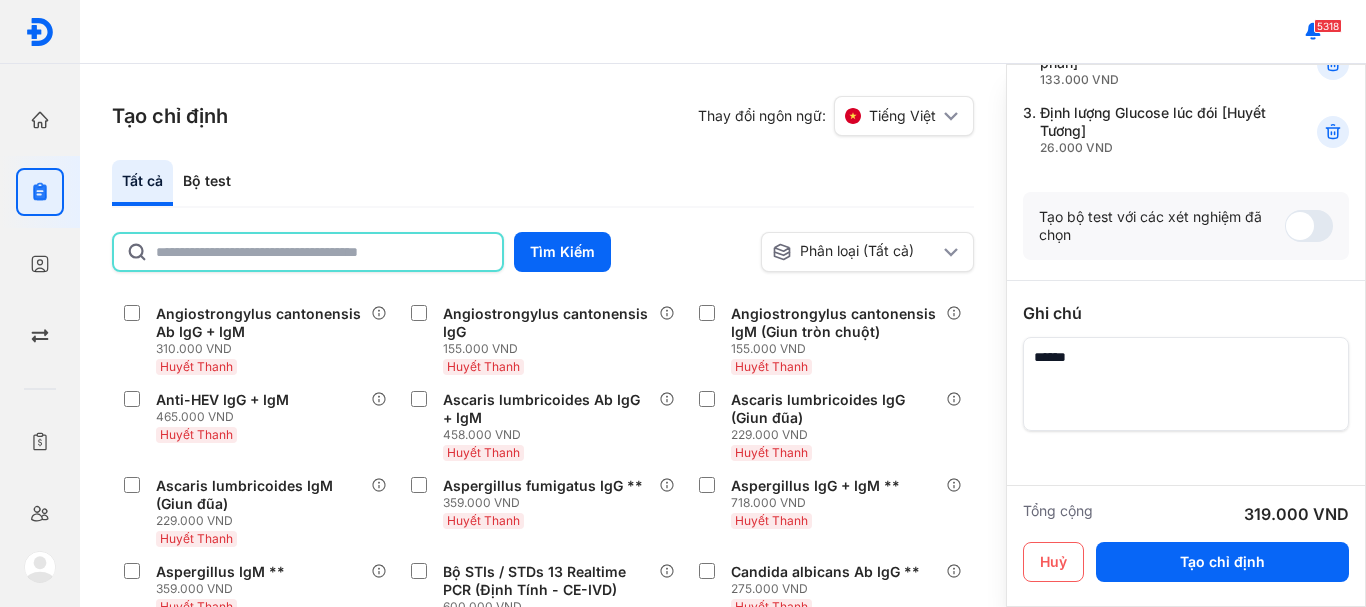click 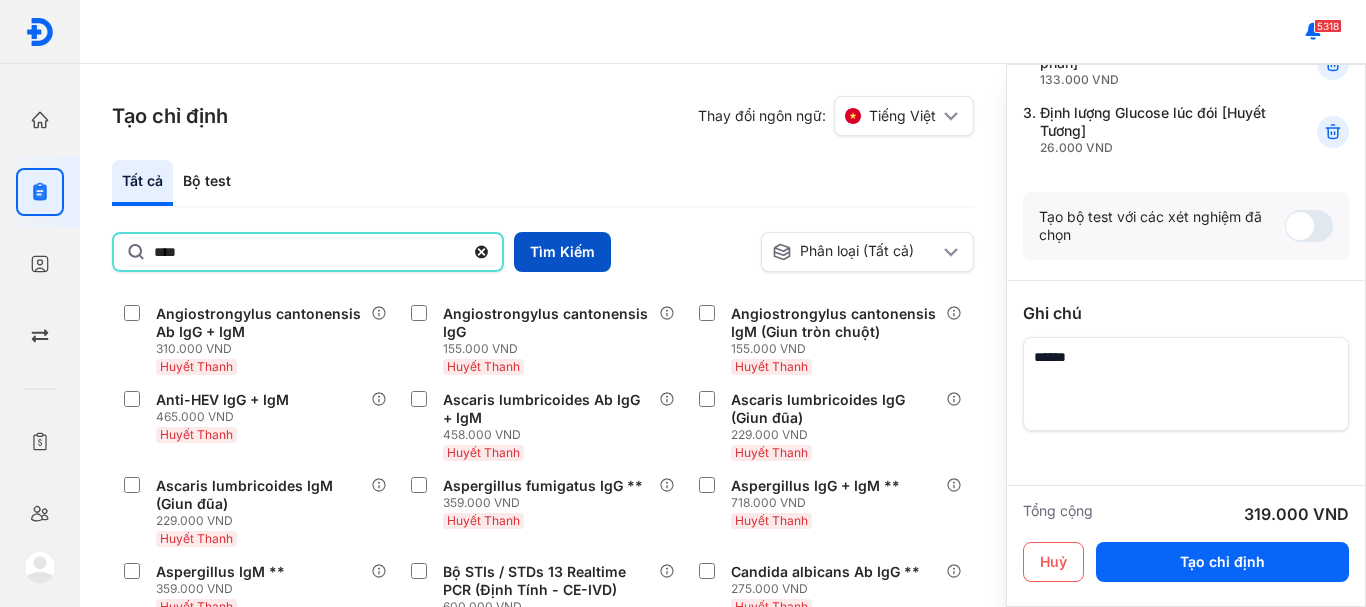 type on "****" 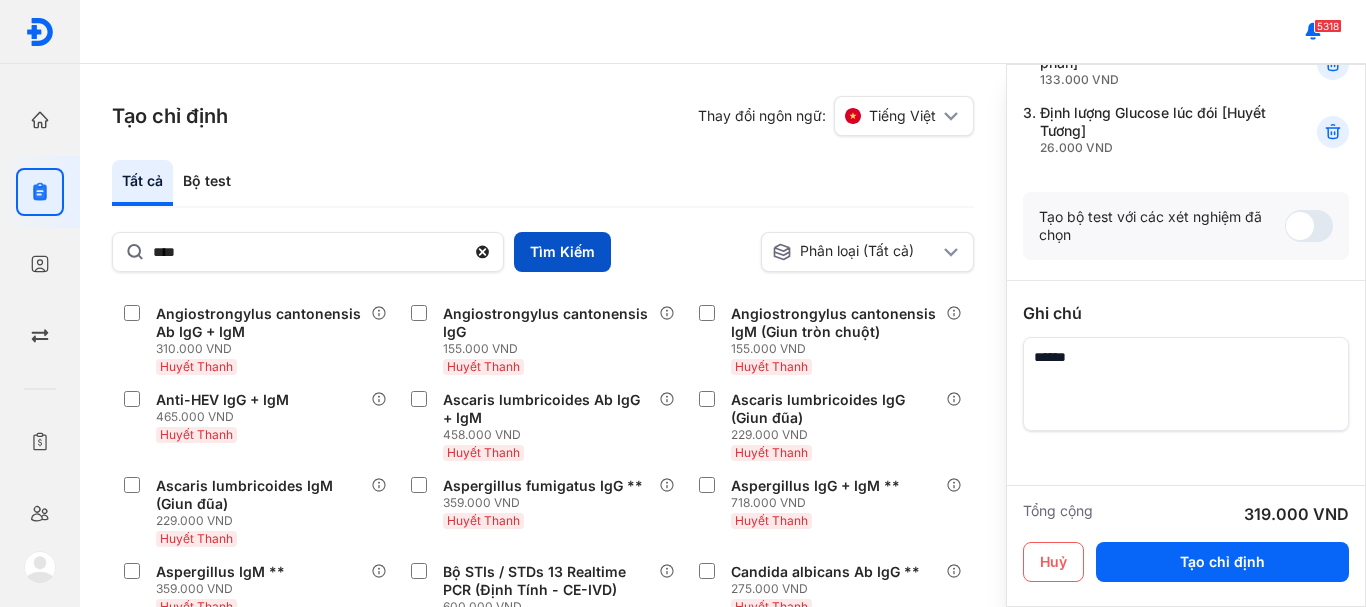 click on "Tìm Kiếm" at bounding box center (562, 252) 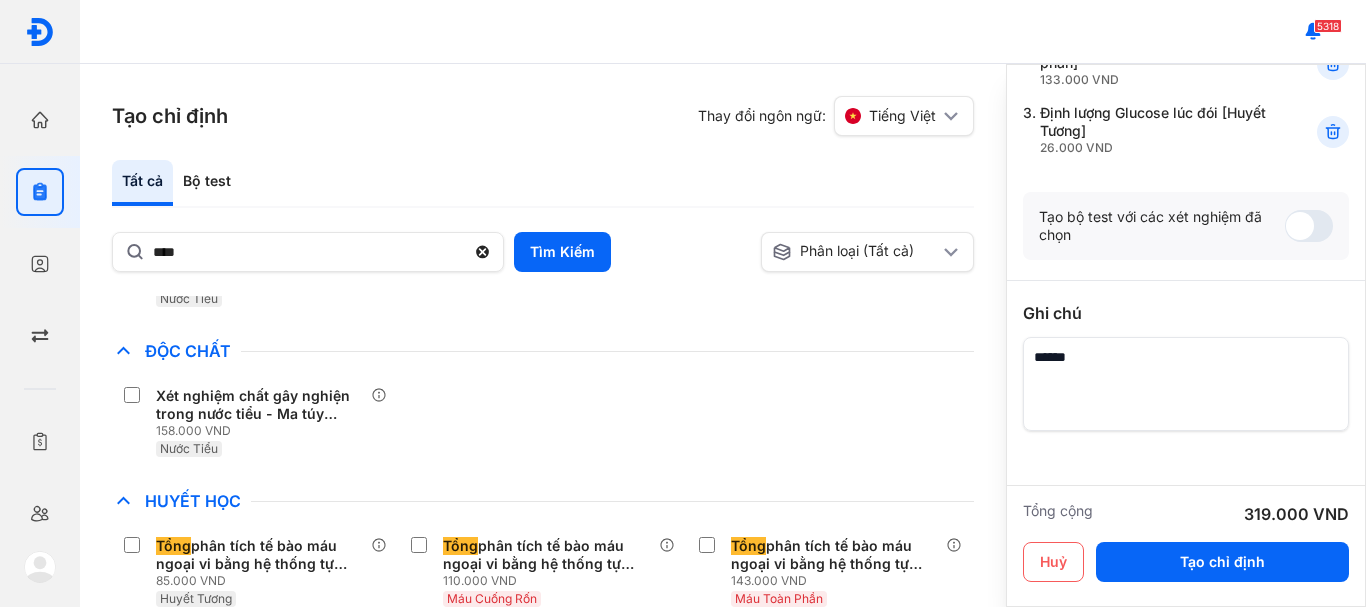 scroll, scrollTop: 439, scrollLeft: 0, axis: vertical 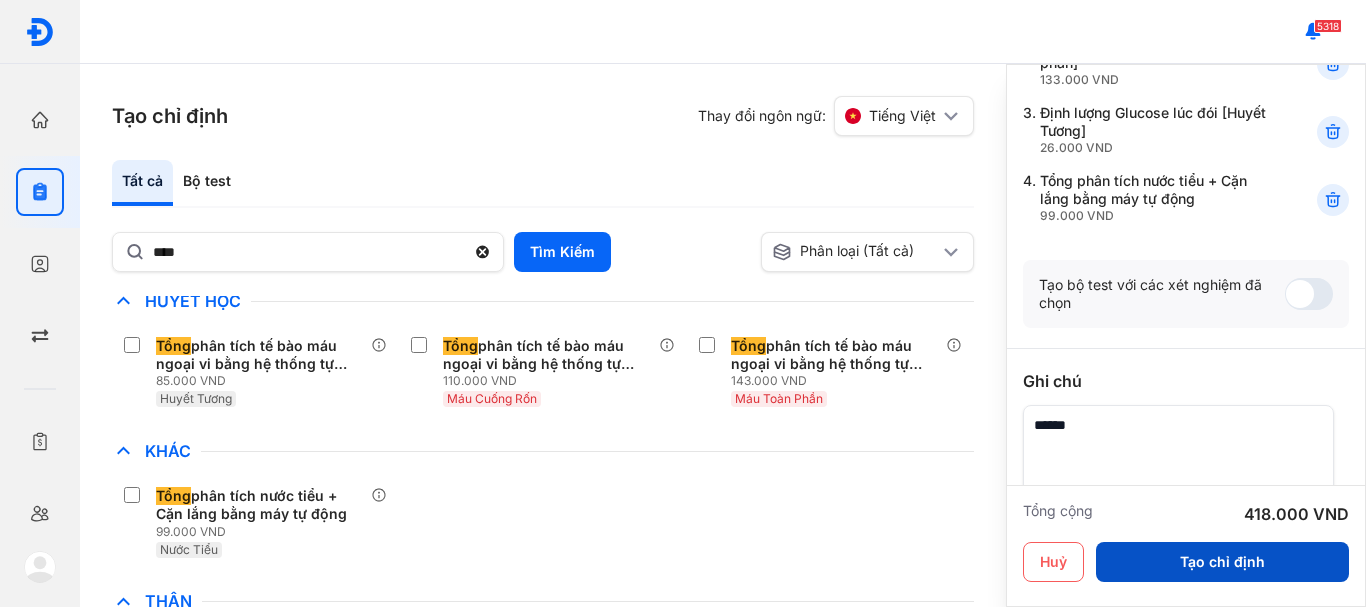 click on "Tạo chỉ định" at bounding box center [1222, 562] 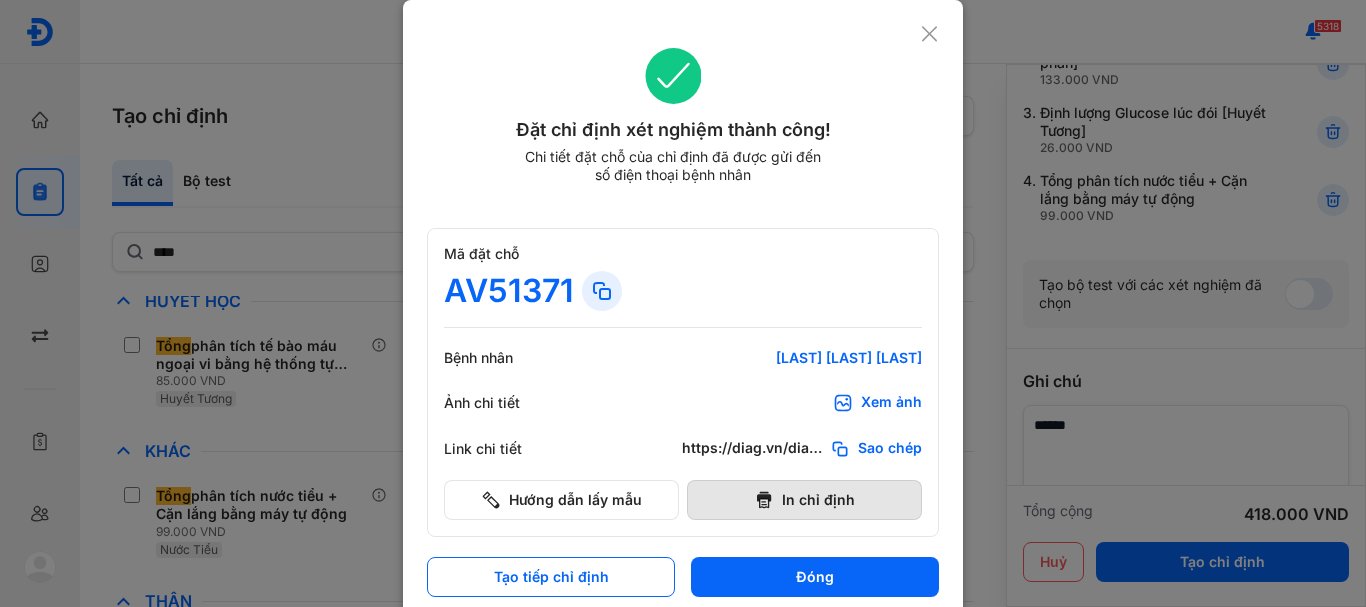click on "In chỉ định" at bounding box center (804, 500) 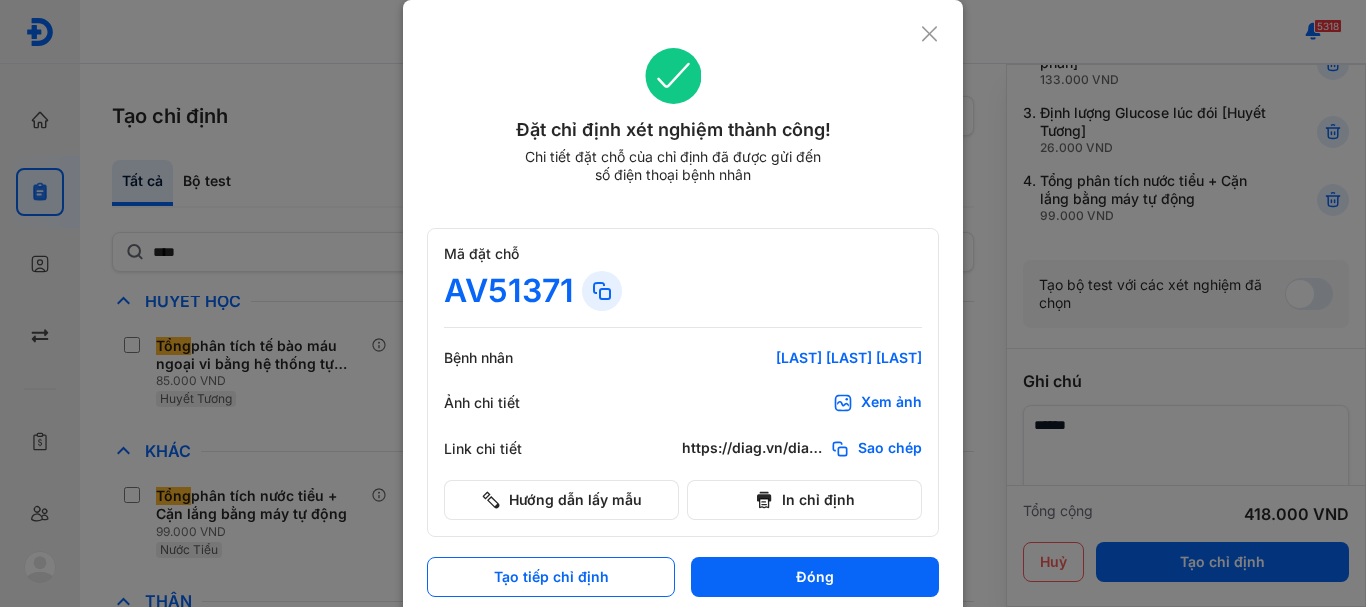 scroll, scrollTop: 0, scrollLeft: 0, axis: both 